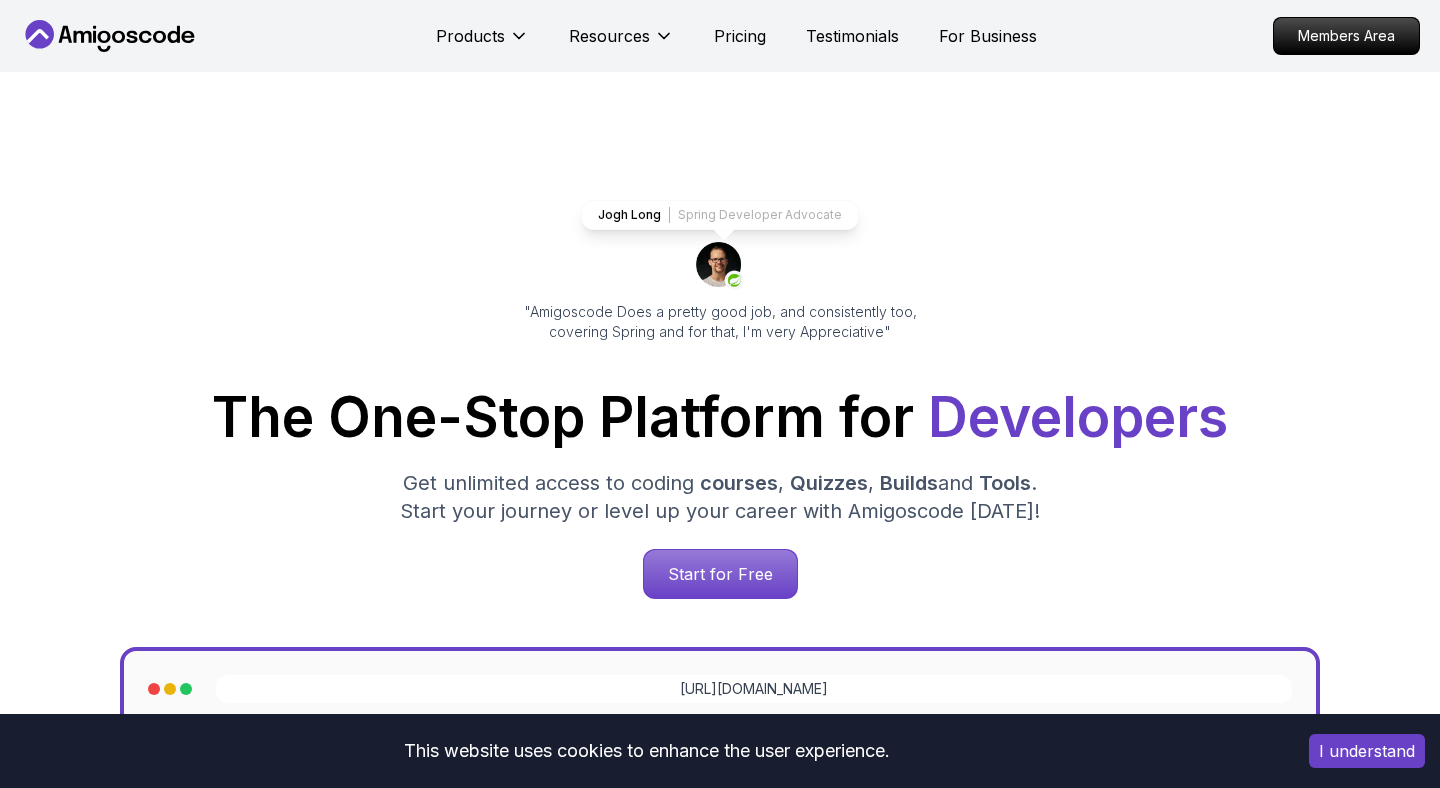 scroll, scrollTop: 35, scrollLeft: 0, axis: vertical 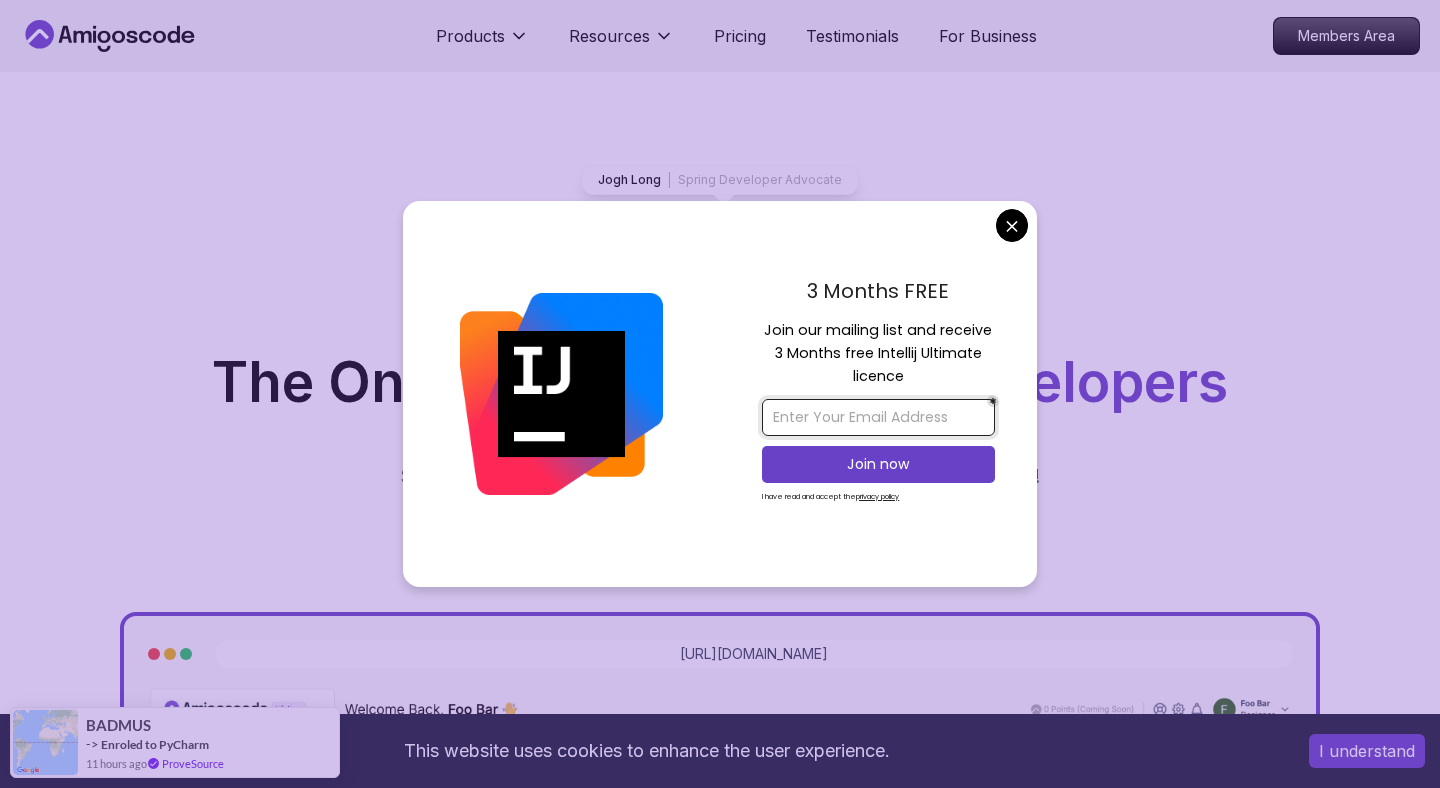 click at bounding box center [878, 417] 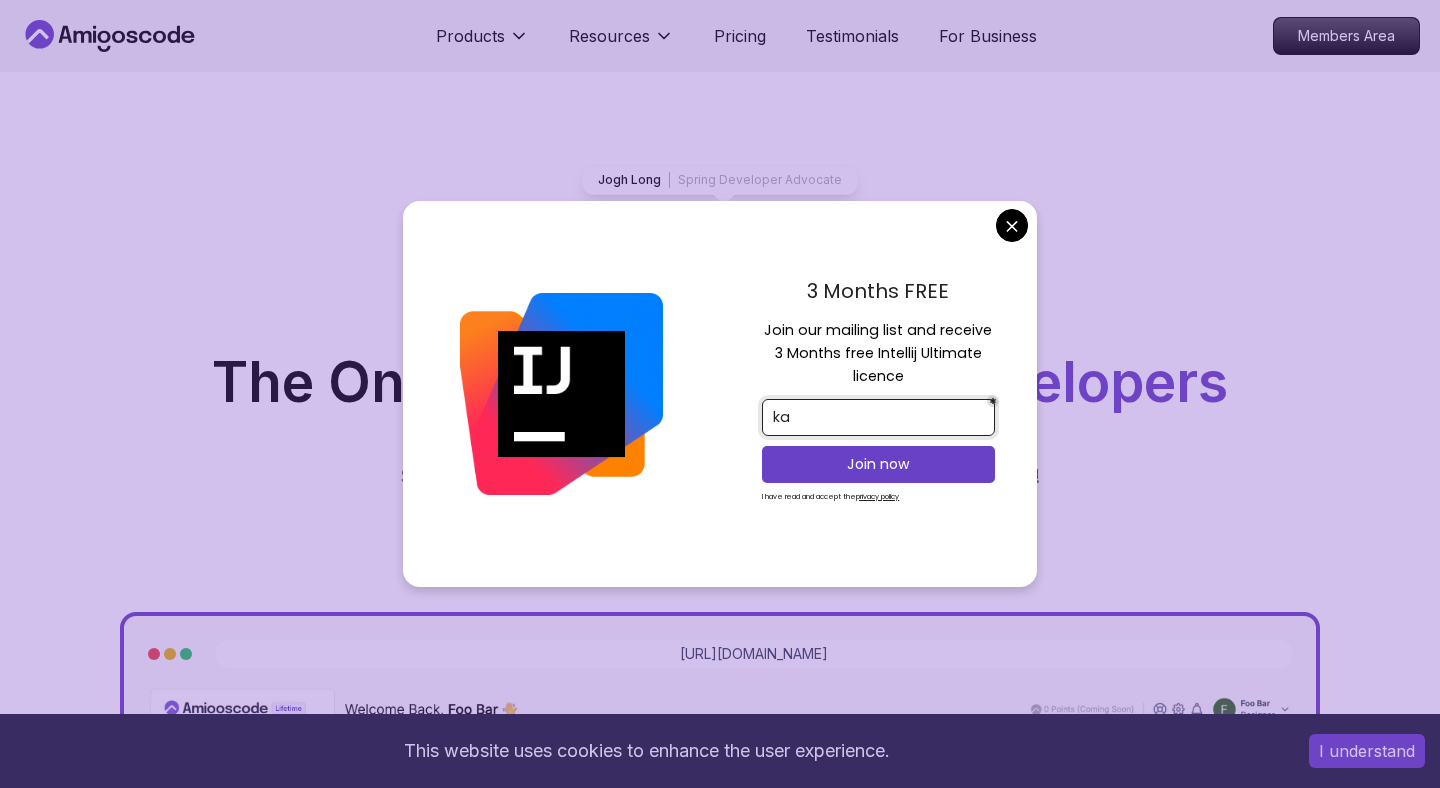 type on "k" 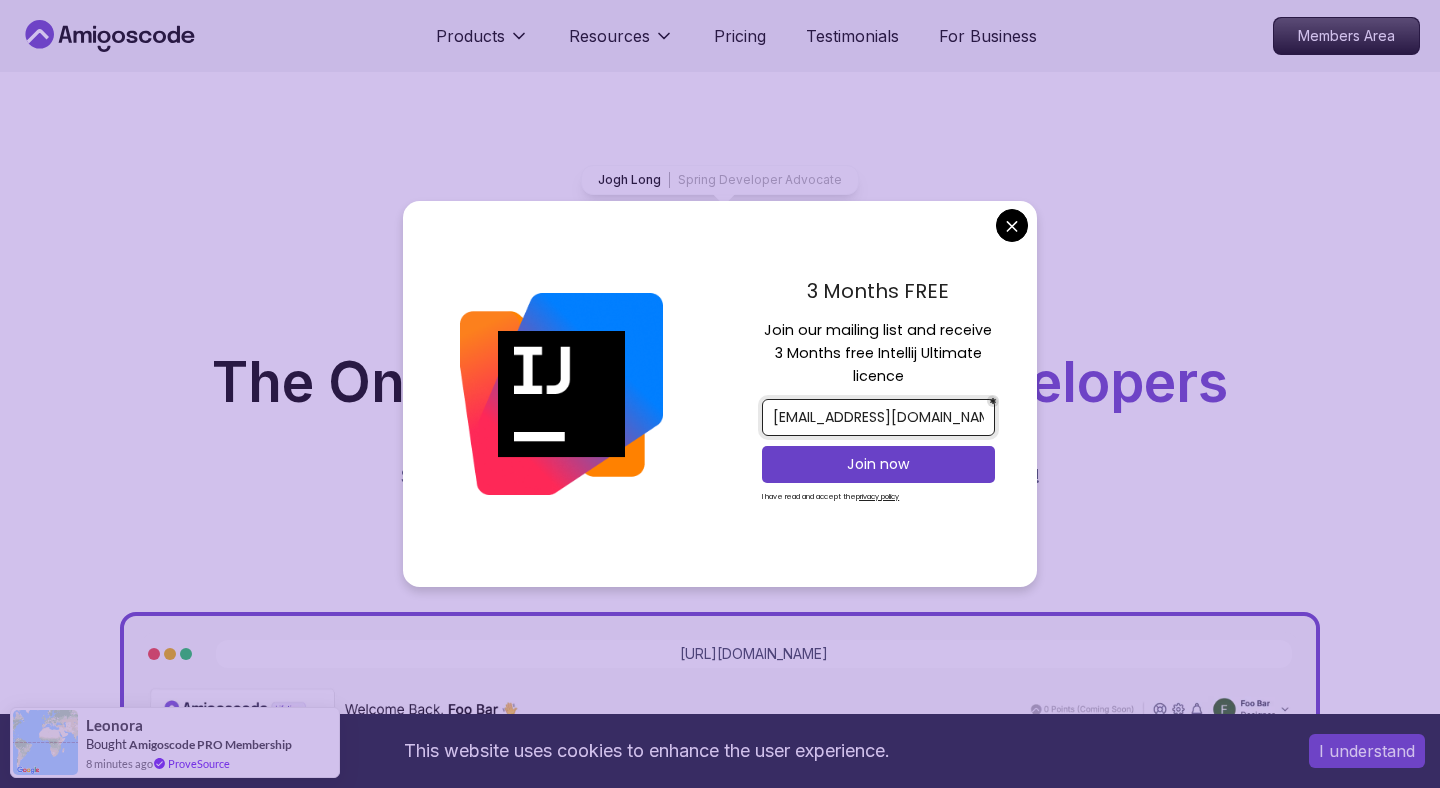 type on "[EMAIL_ADDRESS][DOMAIN_NAME]" 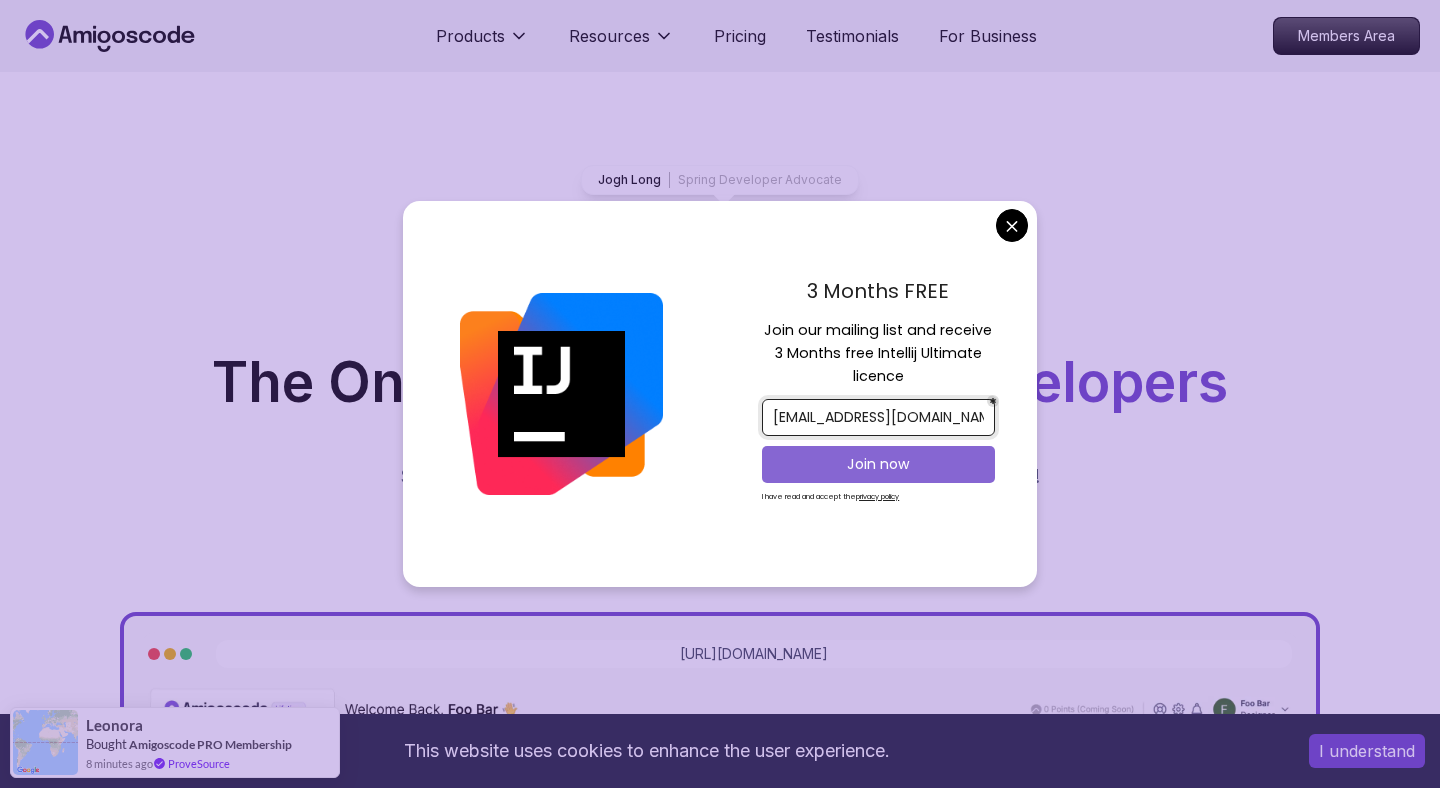 click on "Join now" at bounding box center (878, 464) 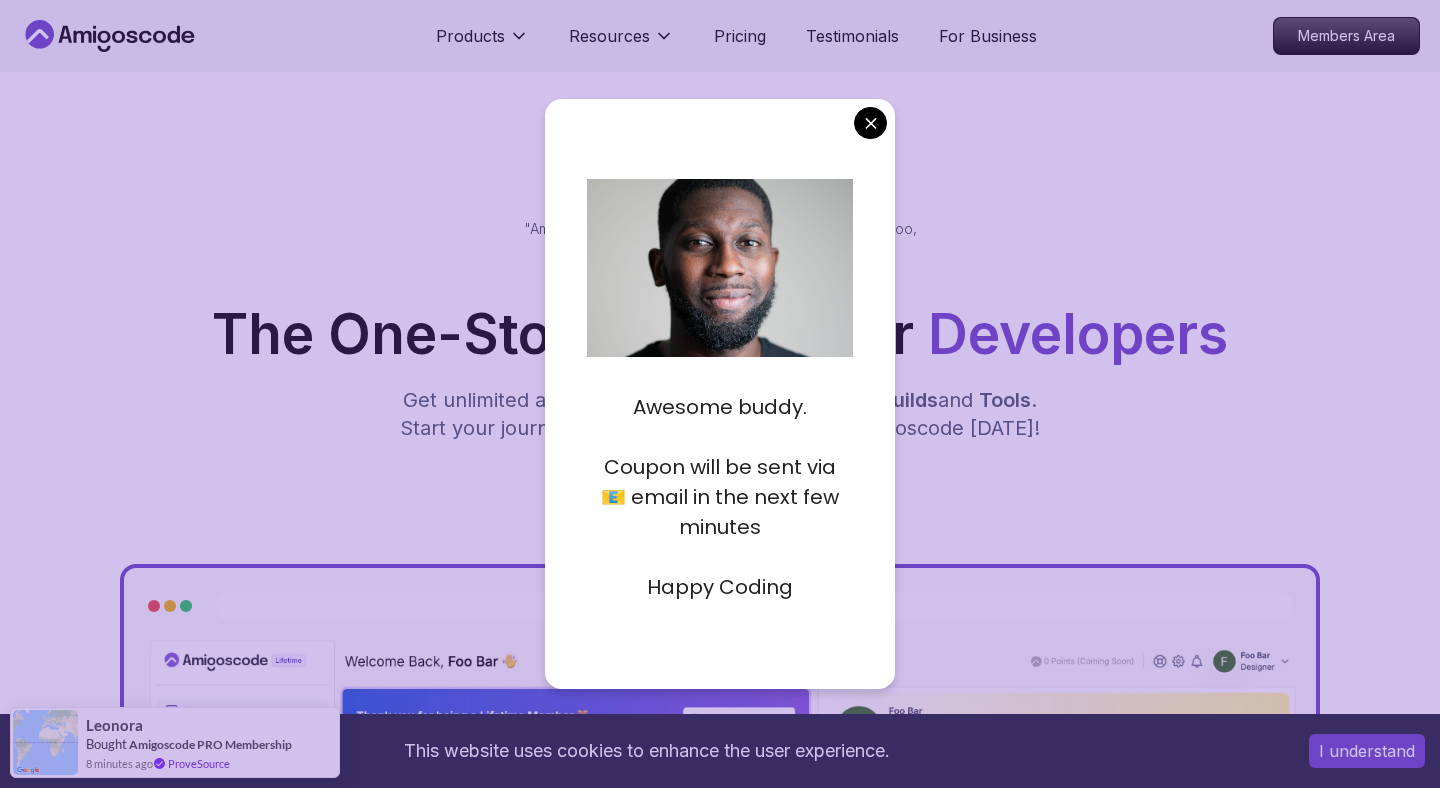 scroll, scrollTop: 97, scrollLeft: 0, axis: vertical 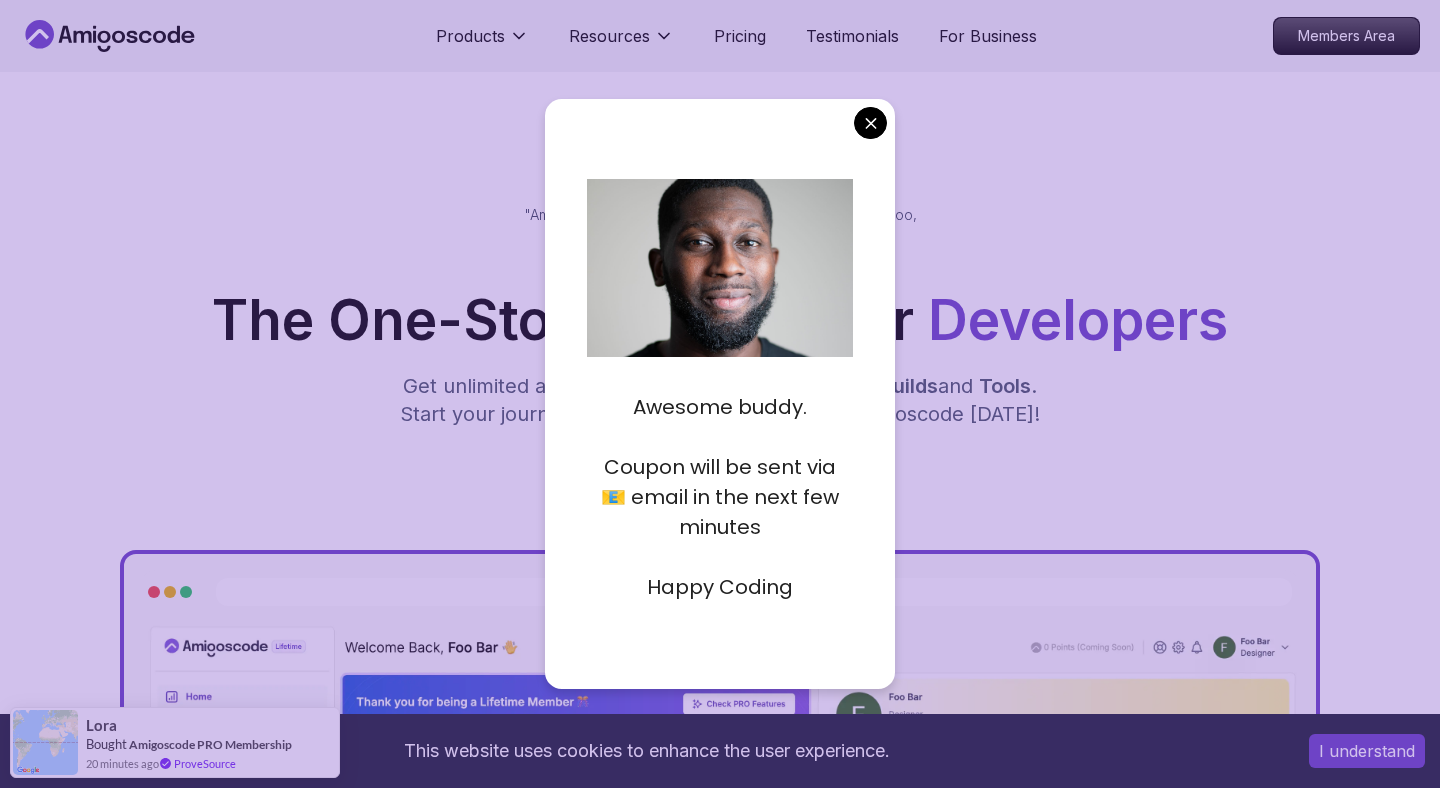click on "This website uses cookies to enhance the user experience. I understand Products Resources Pricing Testimonials For Business Members Area Products Resources Pricing Testimonials For Business Members Area Jogh Long Spring Developer Advocate "Amigoscode Does a pretty good job, and consistently too, covering Spring and for that, I'm very Appreciative" The One-Stop Platform for   Developers Get unlimited access to coding   courses ,   Quizzes ,   Builds  and   Tools . Start your journey or level up your career with Amigoscode [DATE]! Start for Free [URL][DOMAIN_NAME] OUR AMIGO STUDENTS WORK IN TOP COMPANIES Courses Builds Discover Amigoscode's Latest   Premium Courses! Get unlimited access to coding   courses ,   Quizzes ,   Builds  and   Tools . Start your journey or level up your career with Amigoscode [DATE]! Browse all  courses Advanced Spring Boot Pro Dive deep into Spring Boot with our advanced course, designed to take your skills from intermediate to expert level. NEW Spring Boot for Beginners" at bounding box center (720, 5764) 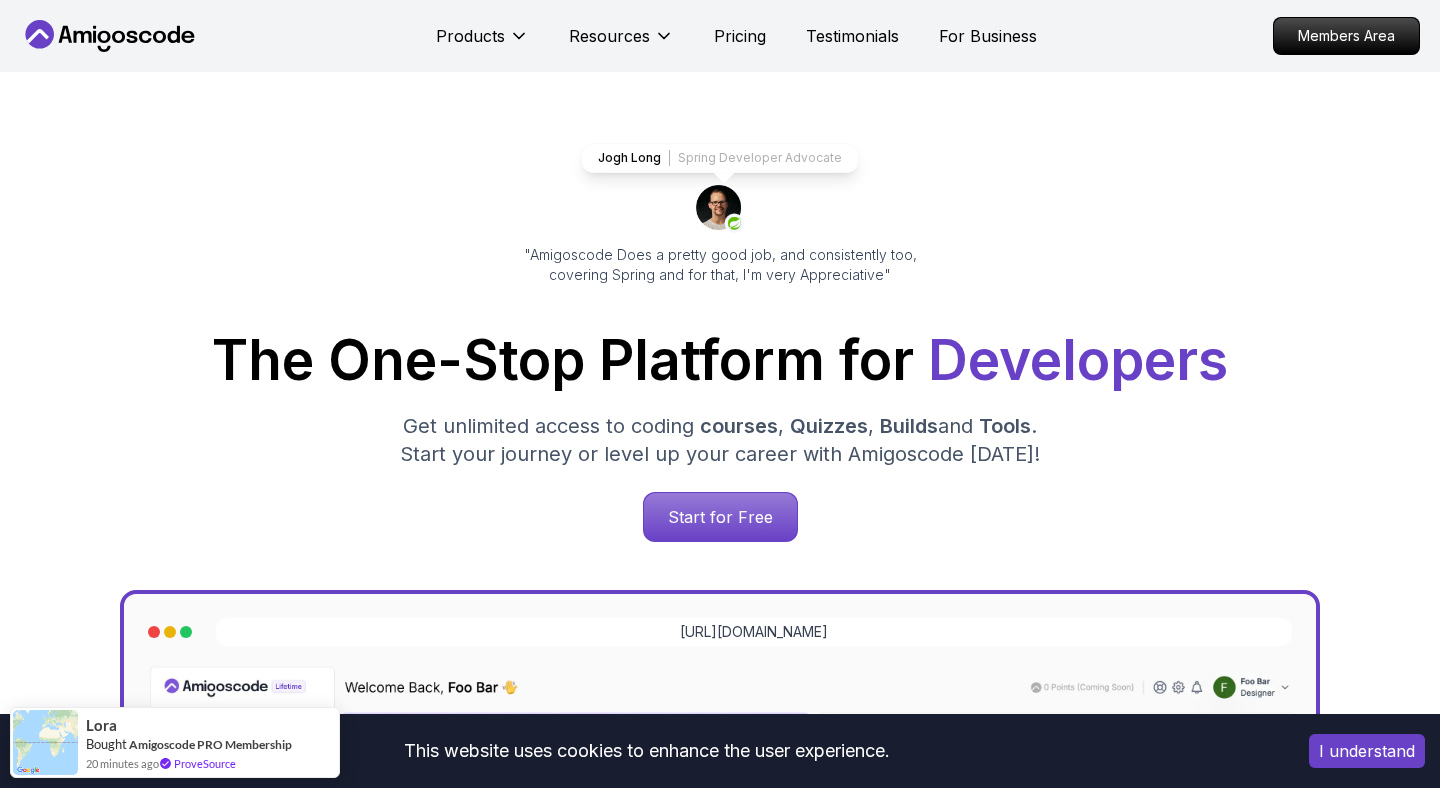 scroll, scrollTop: 0, scrollLeft: 0, axis: both 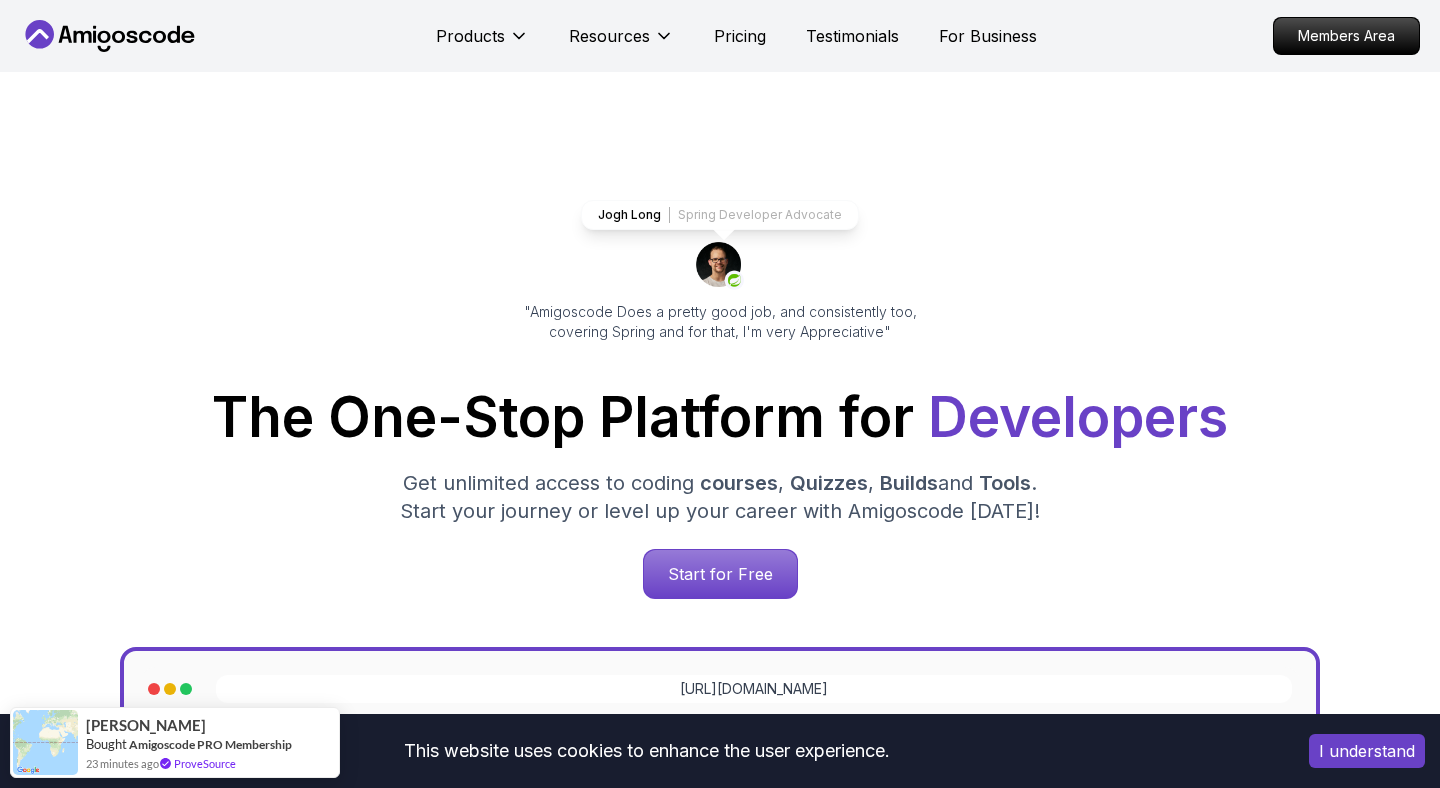 click 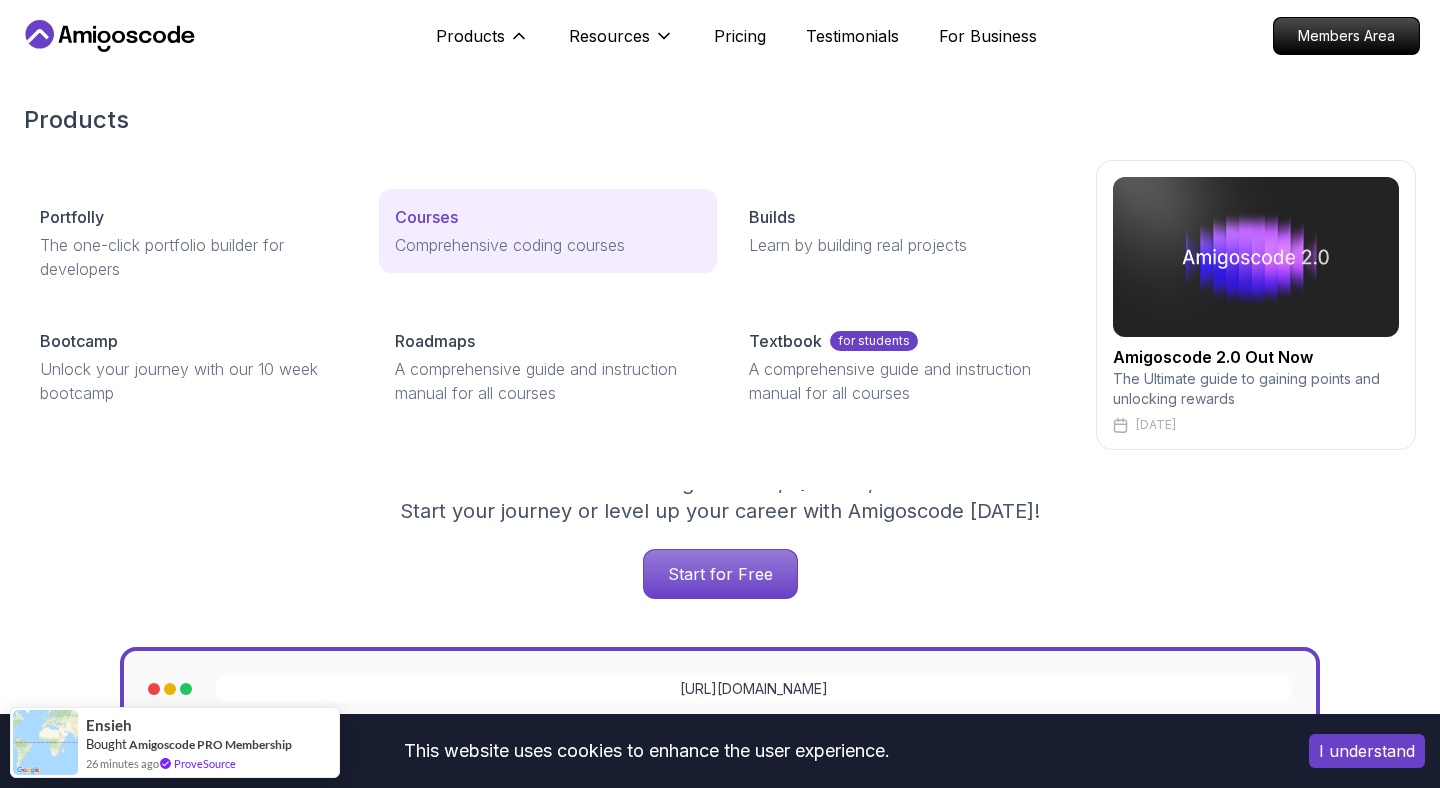 click on "Comprehensive coding courses" at bounding box center (548, 245) 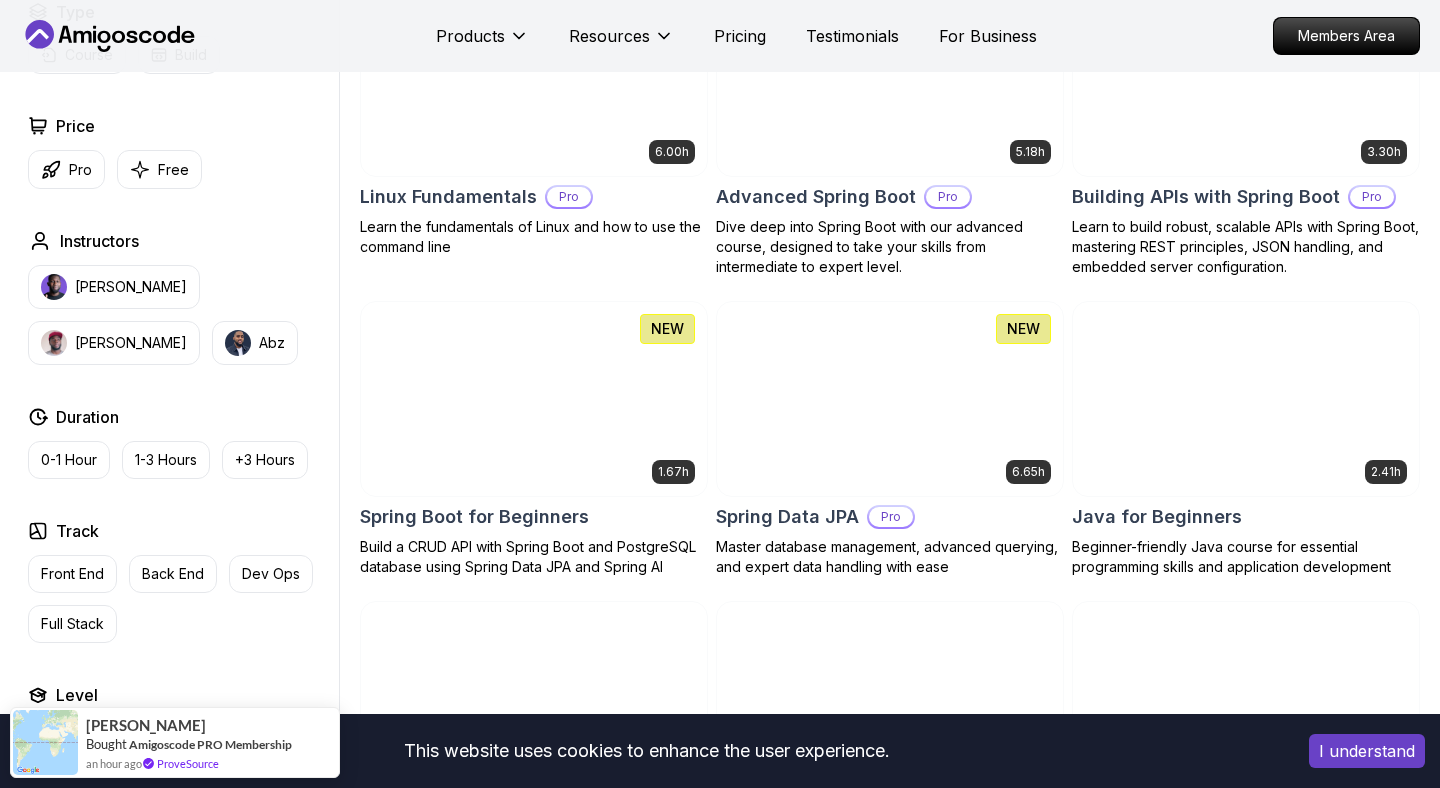 scroll, scrollTop: 1075, scrollLeft: 0, axis: vertical 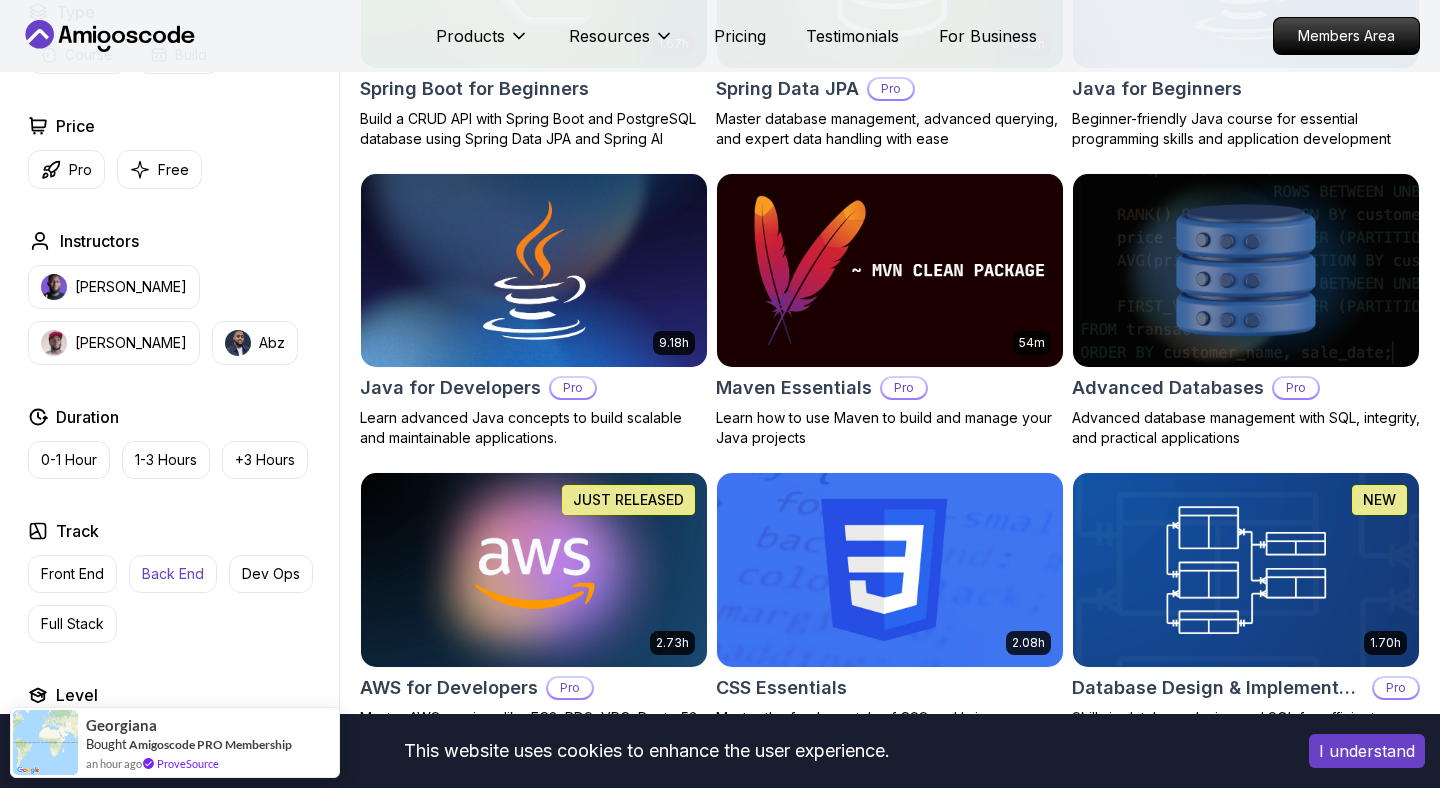 click on "Back End" at bounding box center [173, 574] 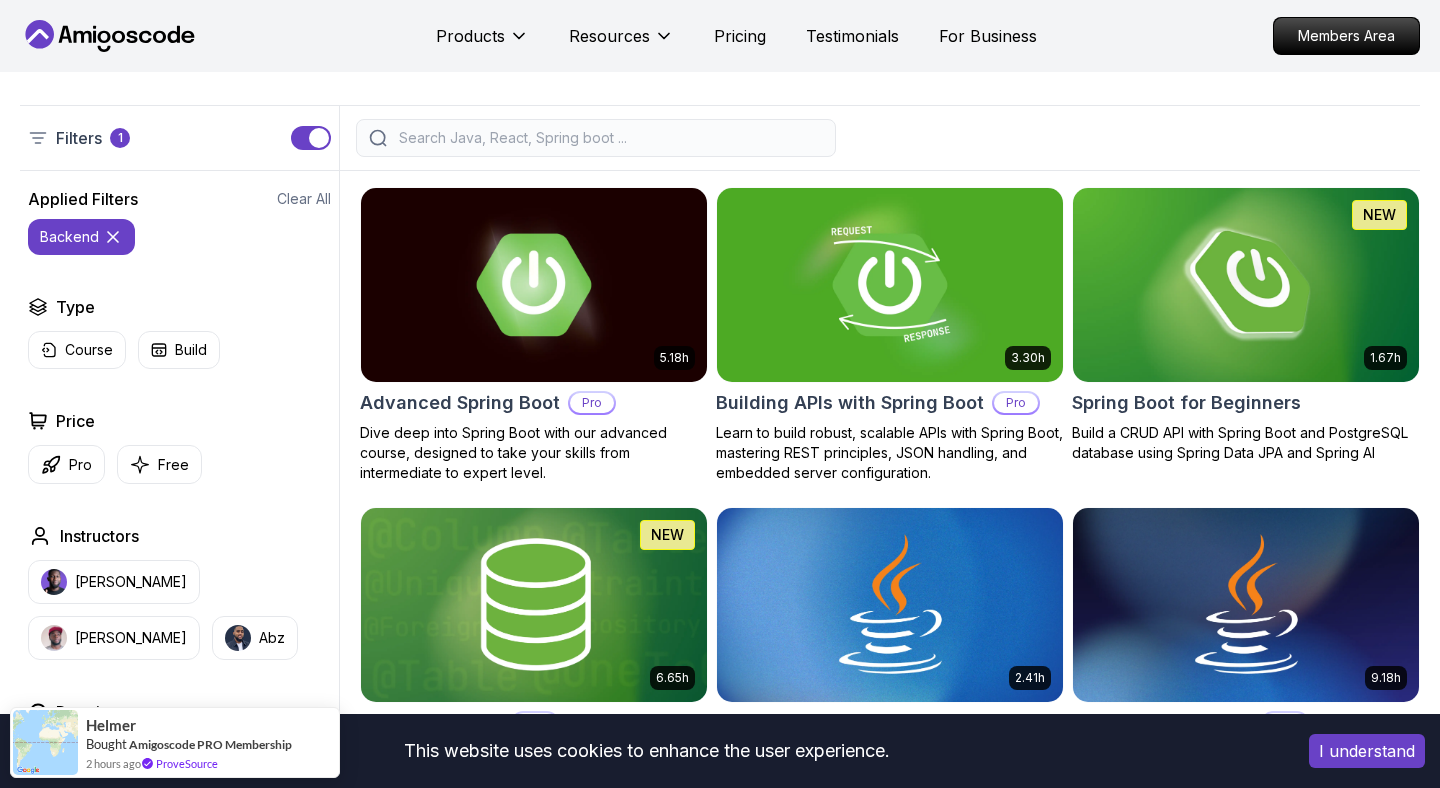 scroll, scrollTop: 506, scrollLeft: 0, axis: vertical 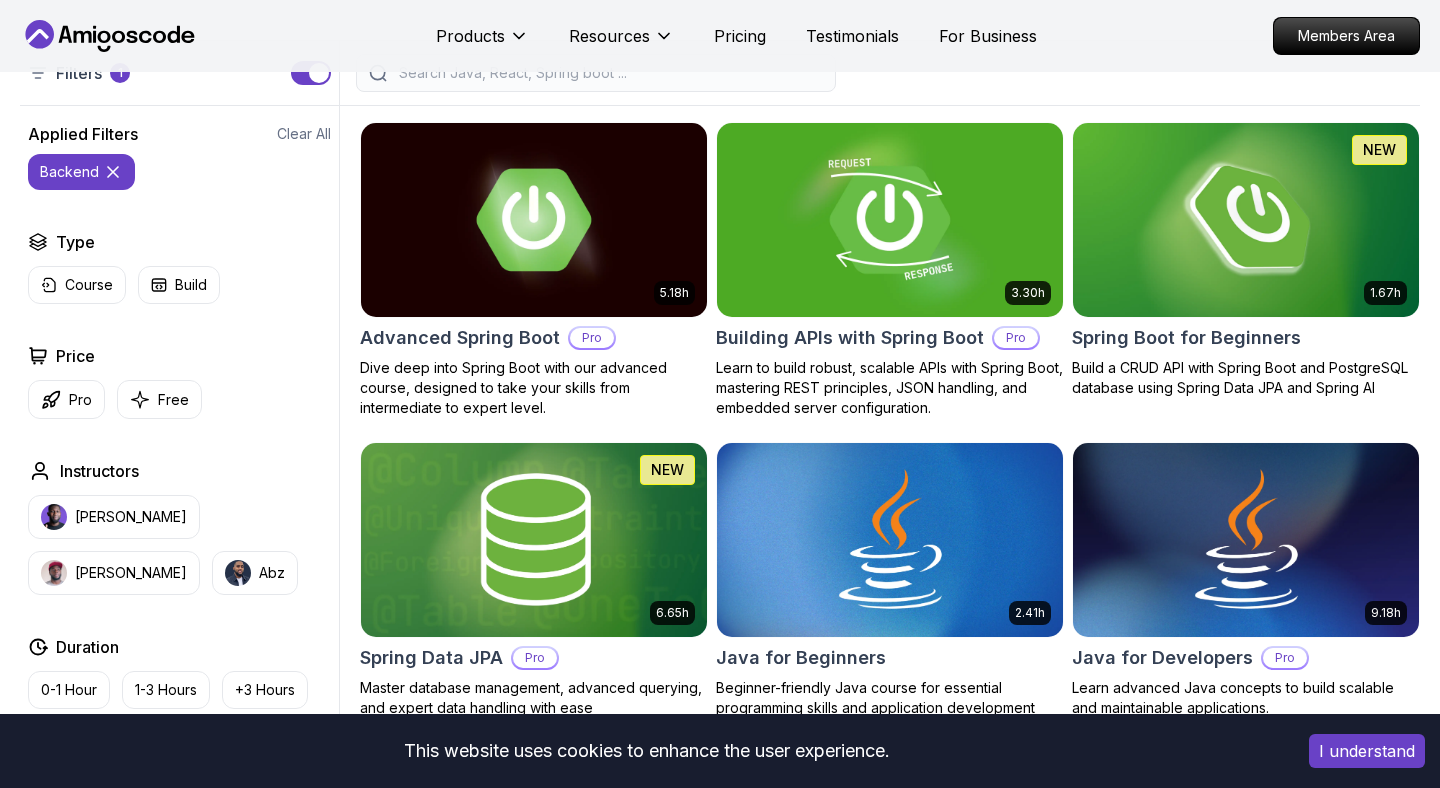 click at bounding box center [889, 219] 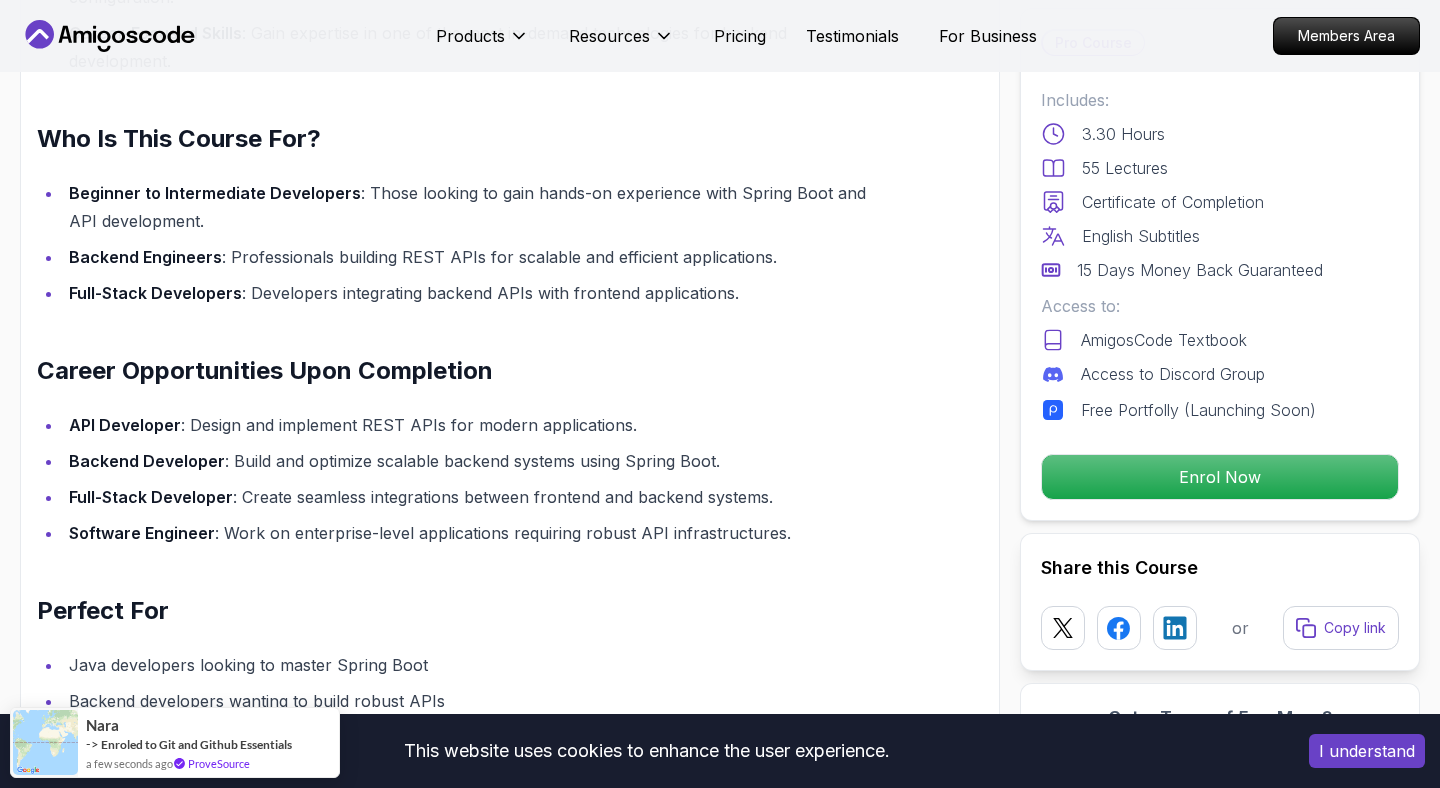 scroll, scrollTop: 1201, scrollLeft: 0, axis: vertical 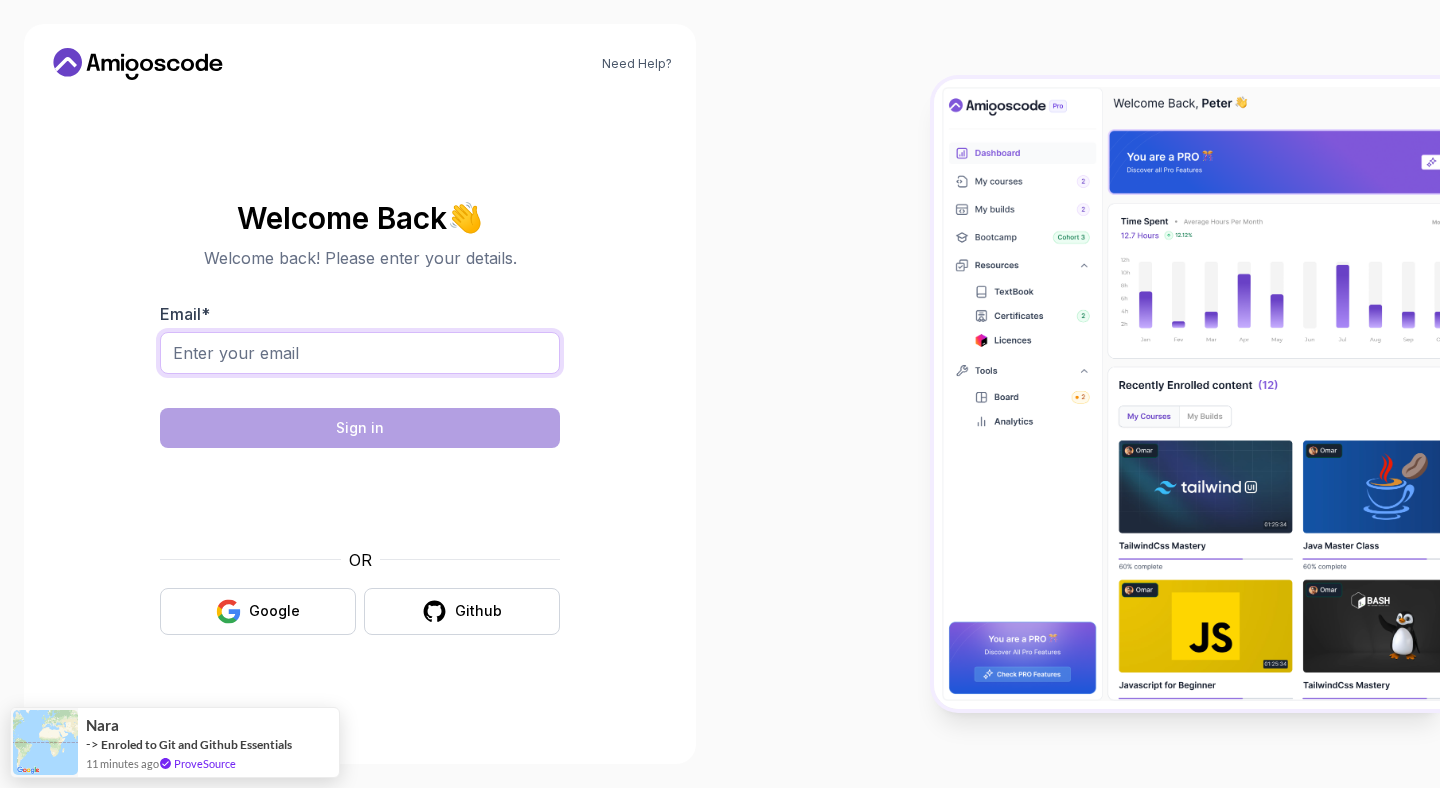 click on "Email *" at bounding box center [360, 353] 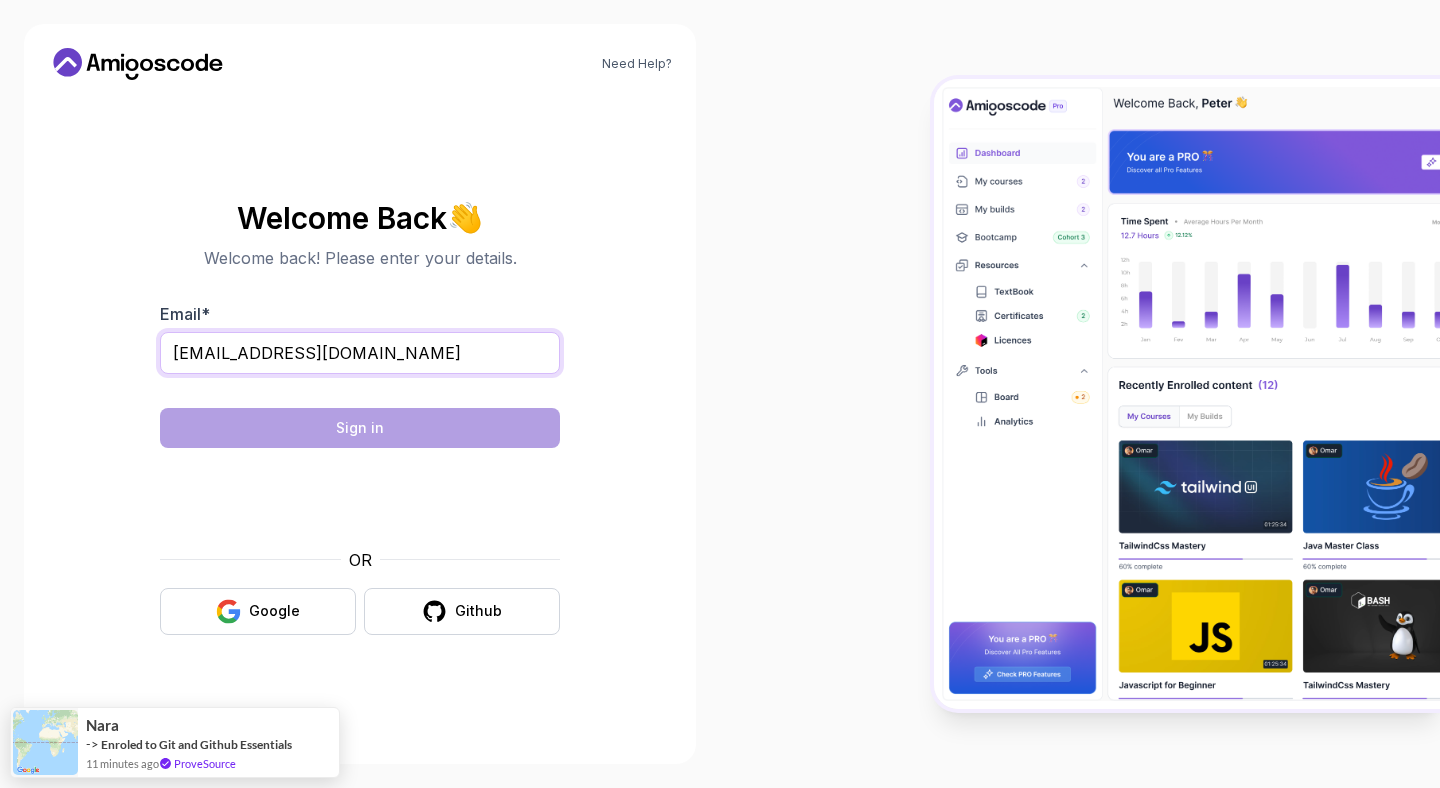 type on "[EMAIL_ADDRESS][DOMAIN_NAME]" 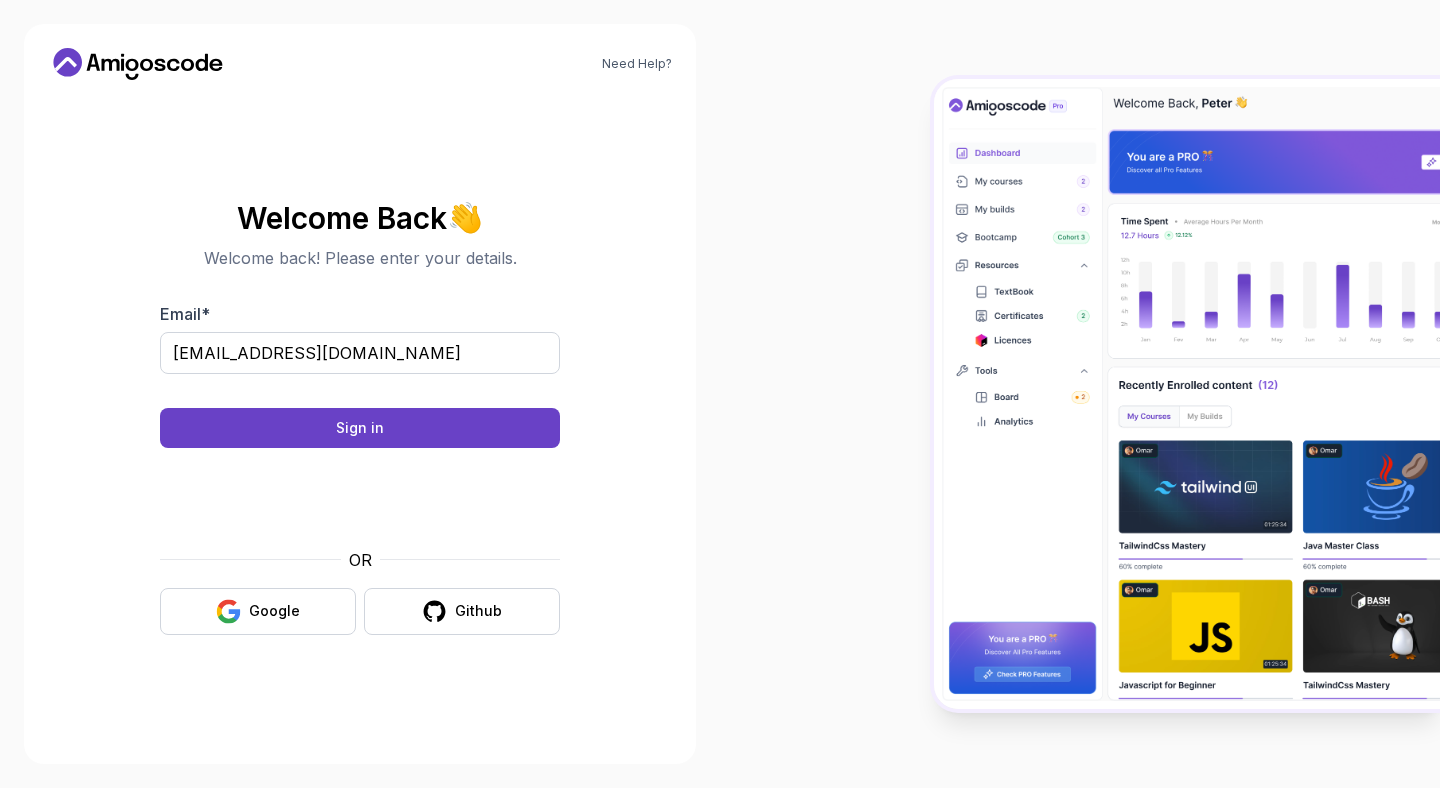 click on "Need Help? Welcome Back 👋 Welcome back! Please enter your details. Email * [EMAIL_ADDRESS][DOMAIN_NAME] Sign in OR Google Github
[PERSON_NAME] Bought   Amigoscode PRO Membership 11 minutes ago     ProveSource" at bounding box center (720, 394) 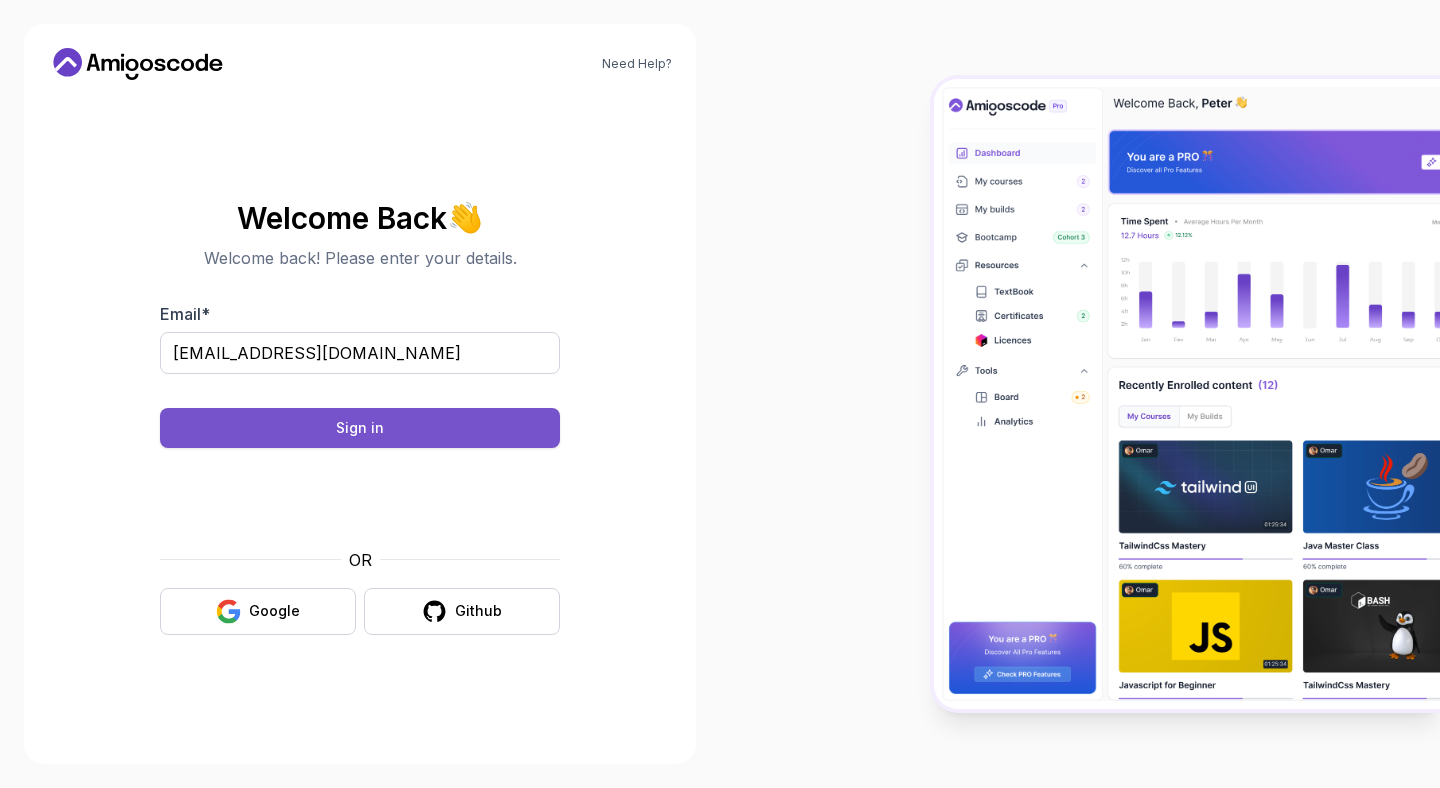 click on "Sign in" at bounding box center (360, 428) 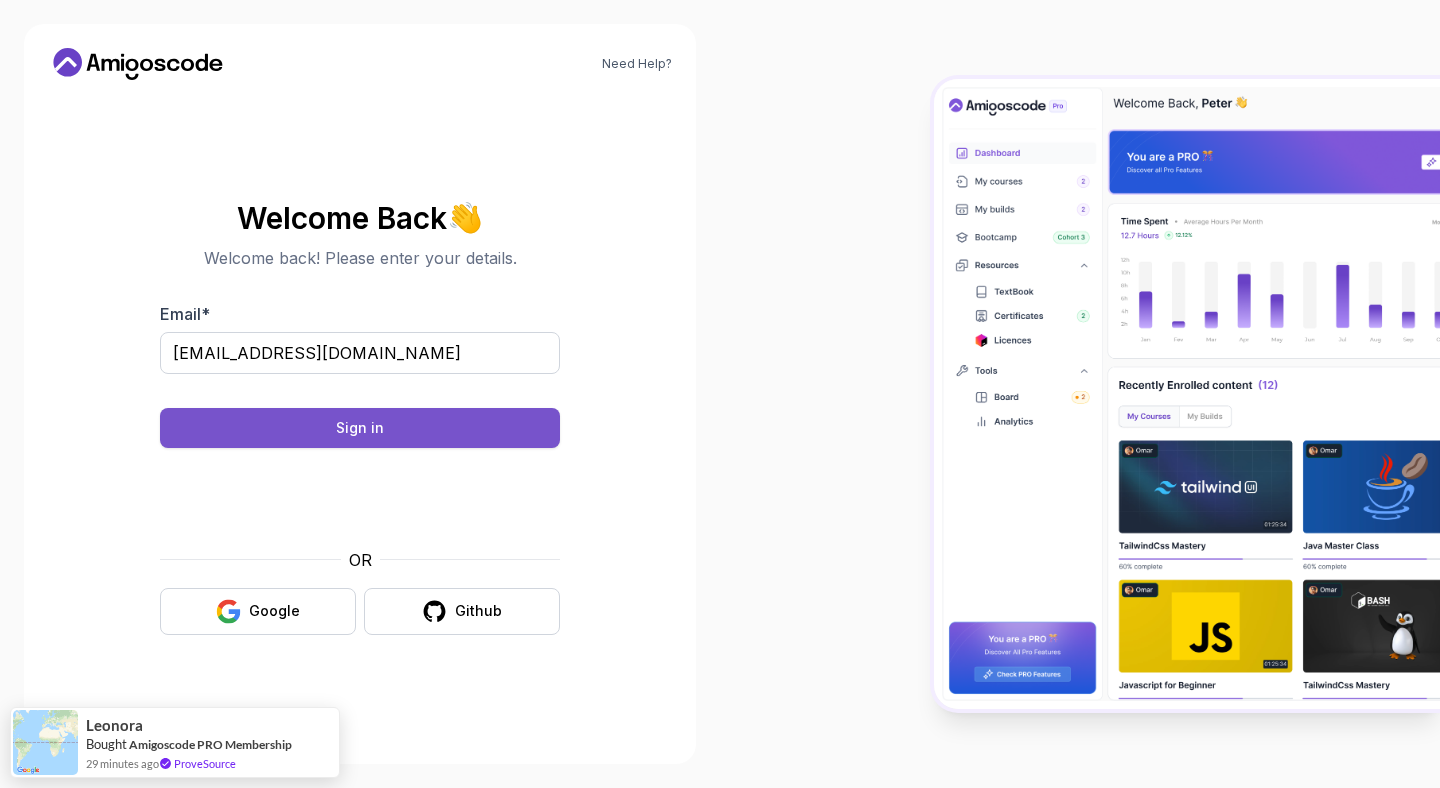 click on "Sign in" at bounding box center (360, 428) 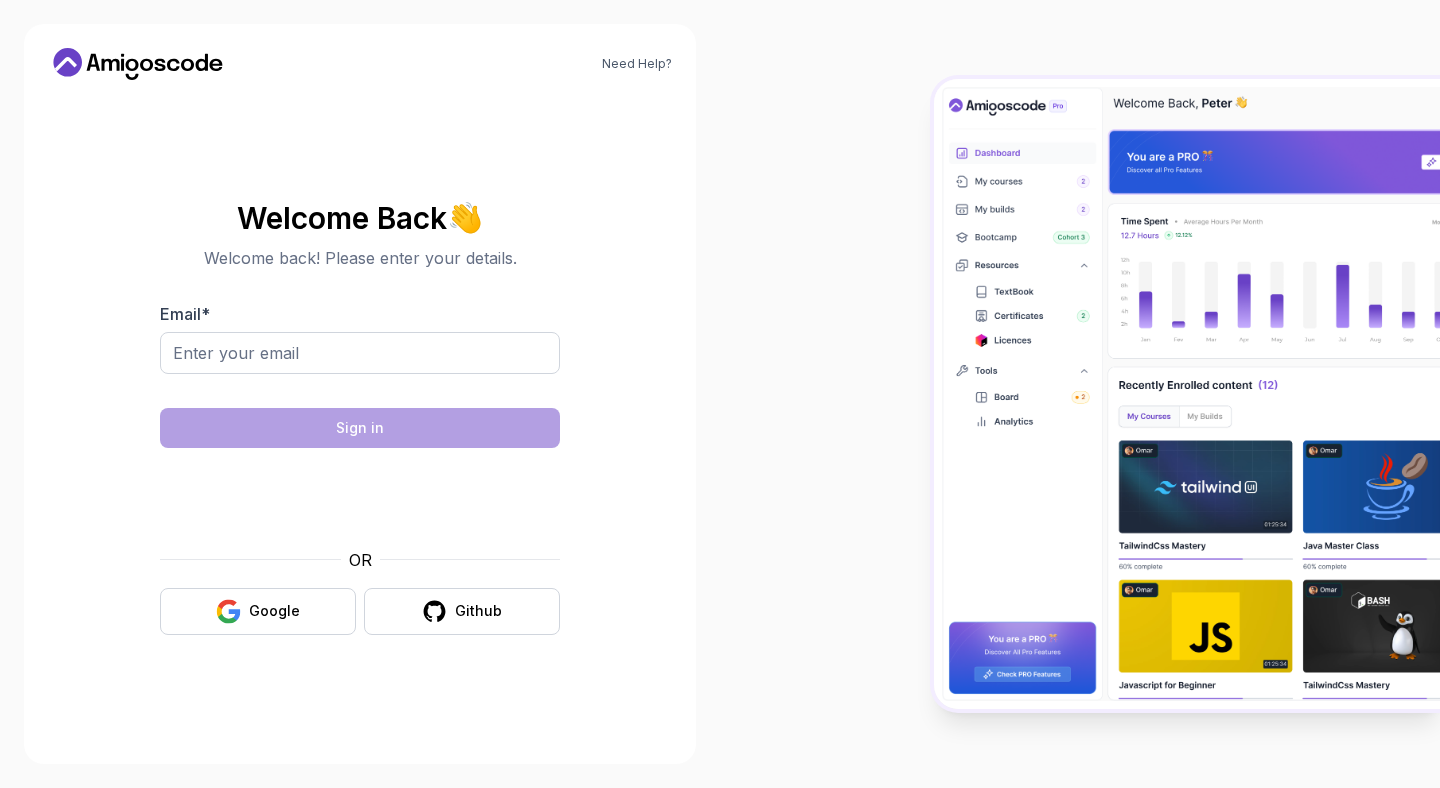 scroll, scrollTop: 0, scrollLeft: 0, axis: both 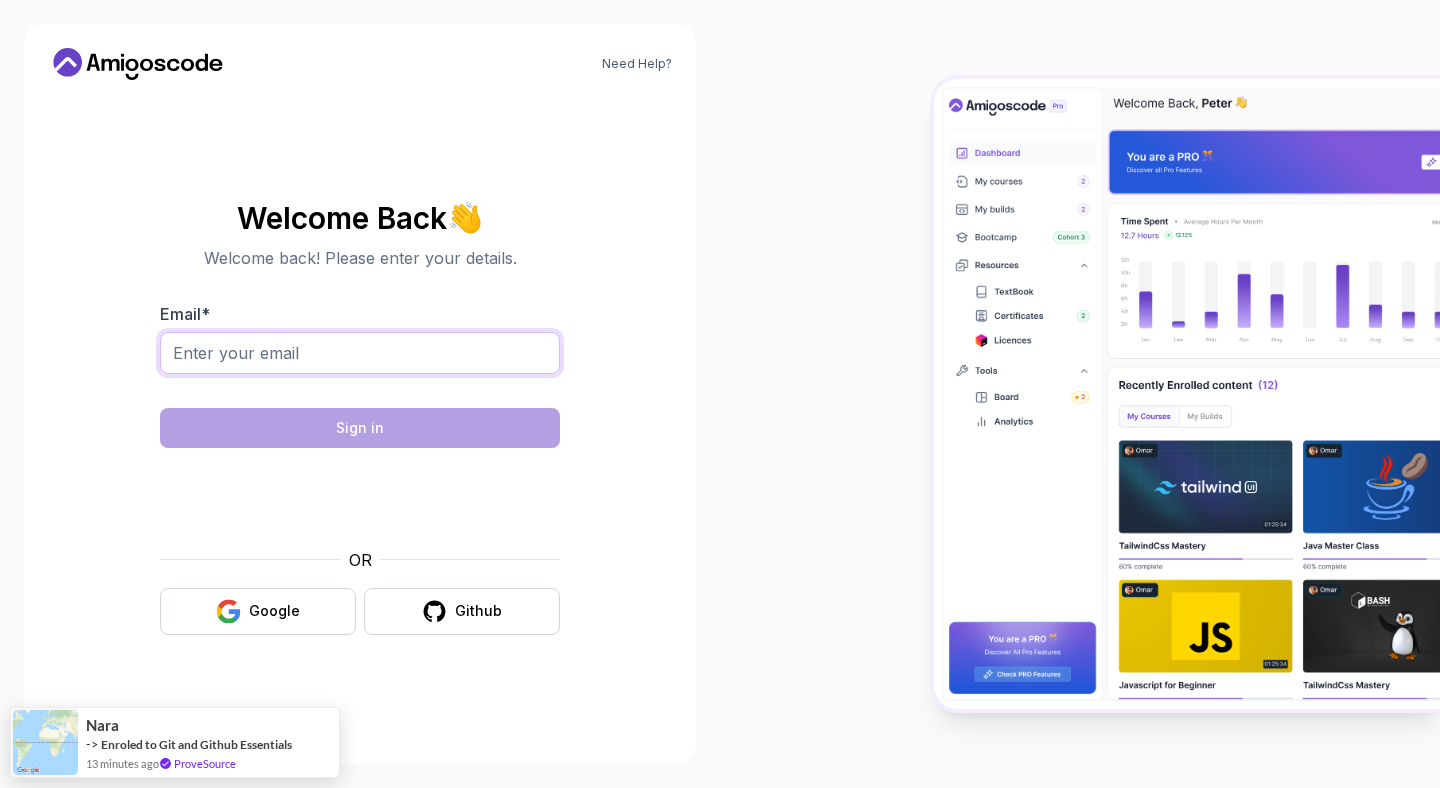 click on "Email *" at bounding box center [360, 353] 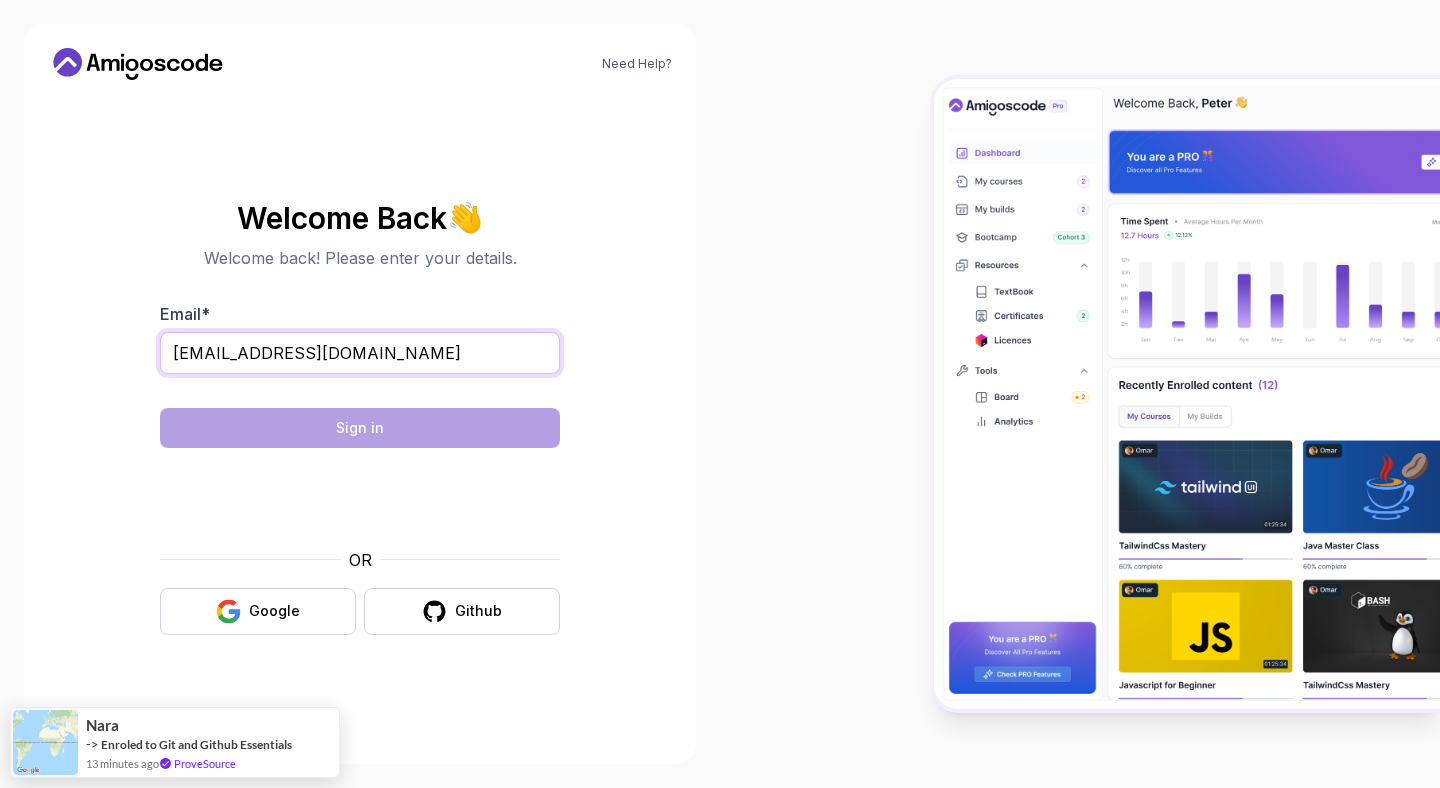 type on "courseskkr@gmail.com" 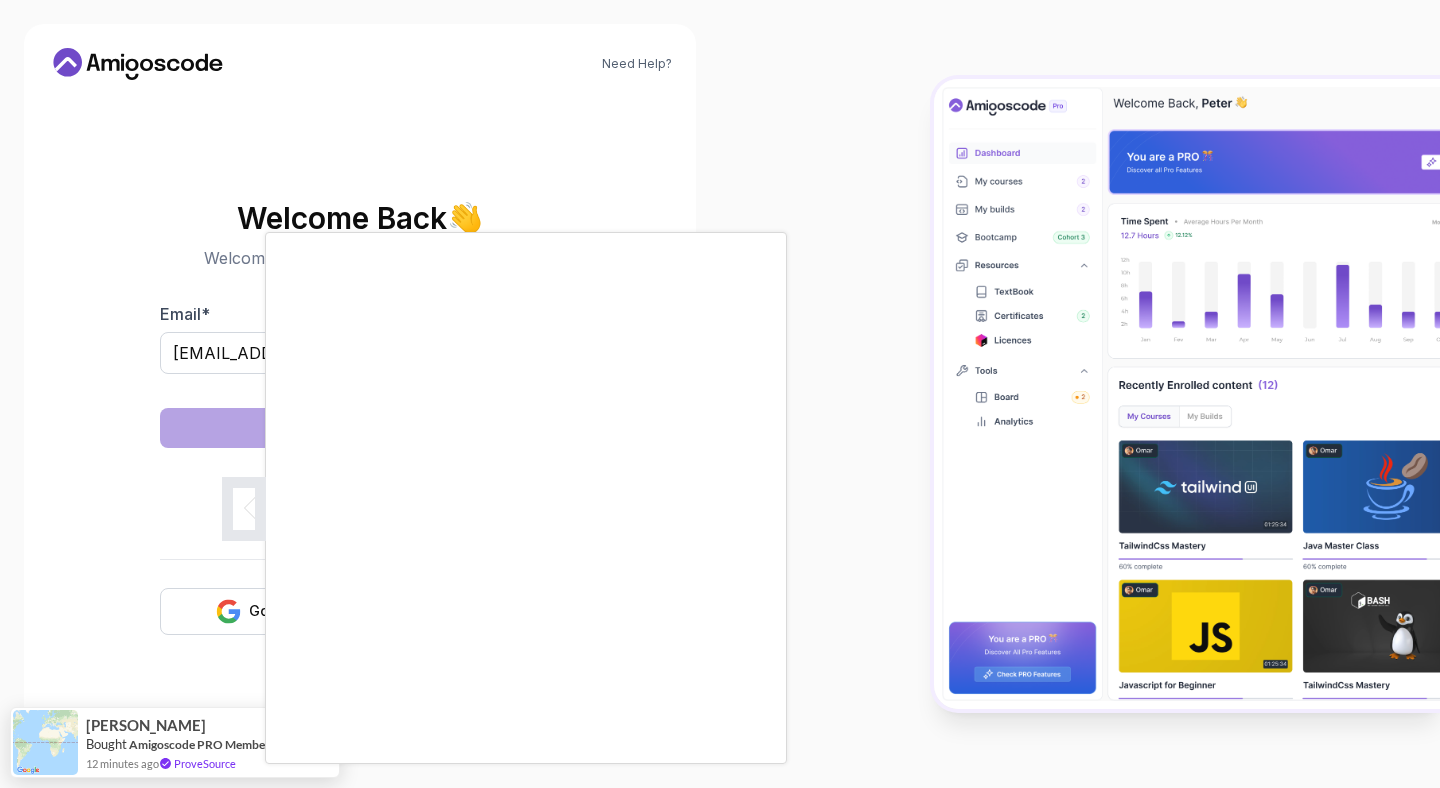 click on "Need Help? Welcome Back 👋 Welcome back! Please enter your details. Email * courseskkr@gmail.com Sign in OR Google Github
Janet Bought   Amigoscode PRO Membership 12 minutes ago     ProveSource" at bounding box center (720, 394) 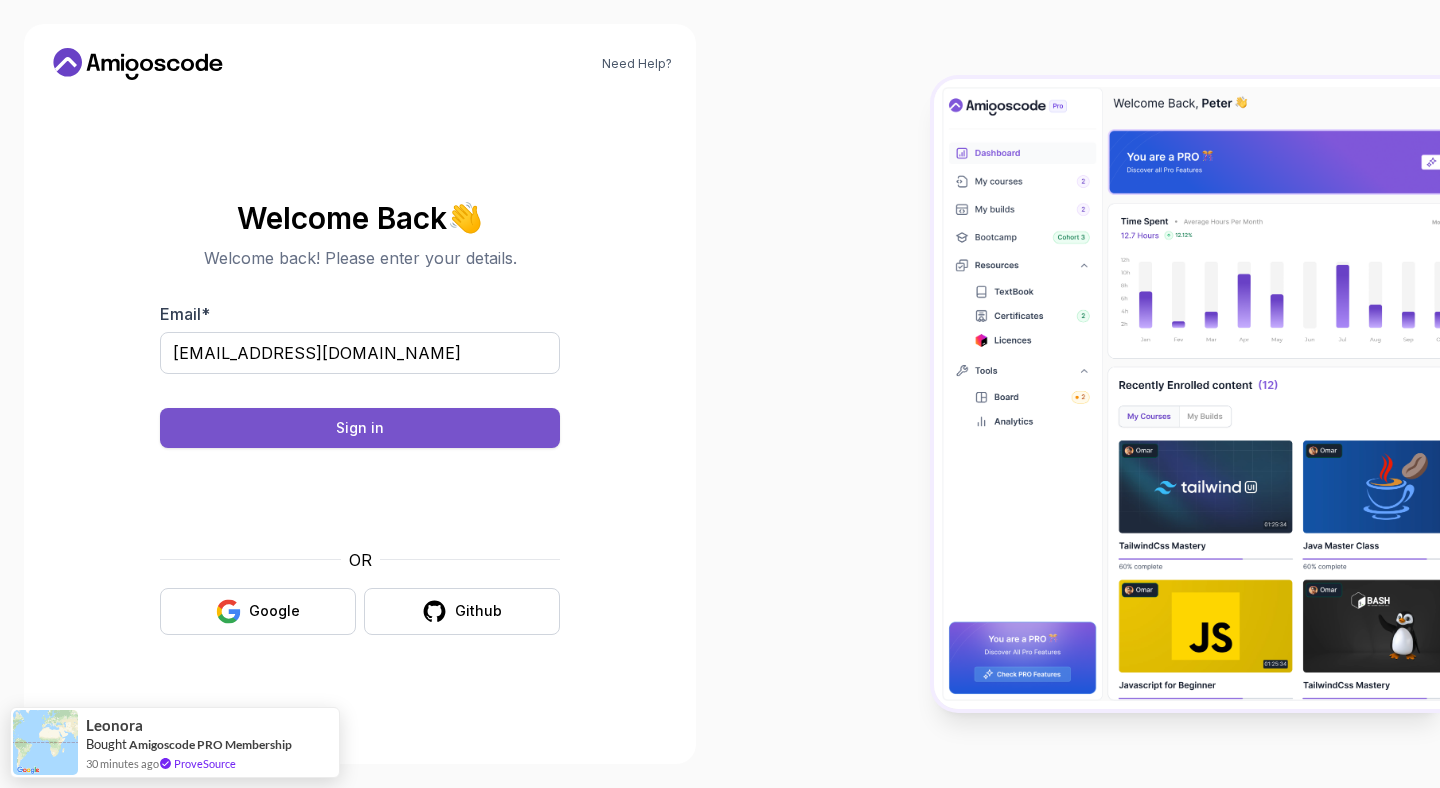 click on "Sign in" at bounding box center (360, 428) 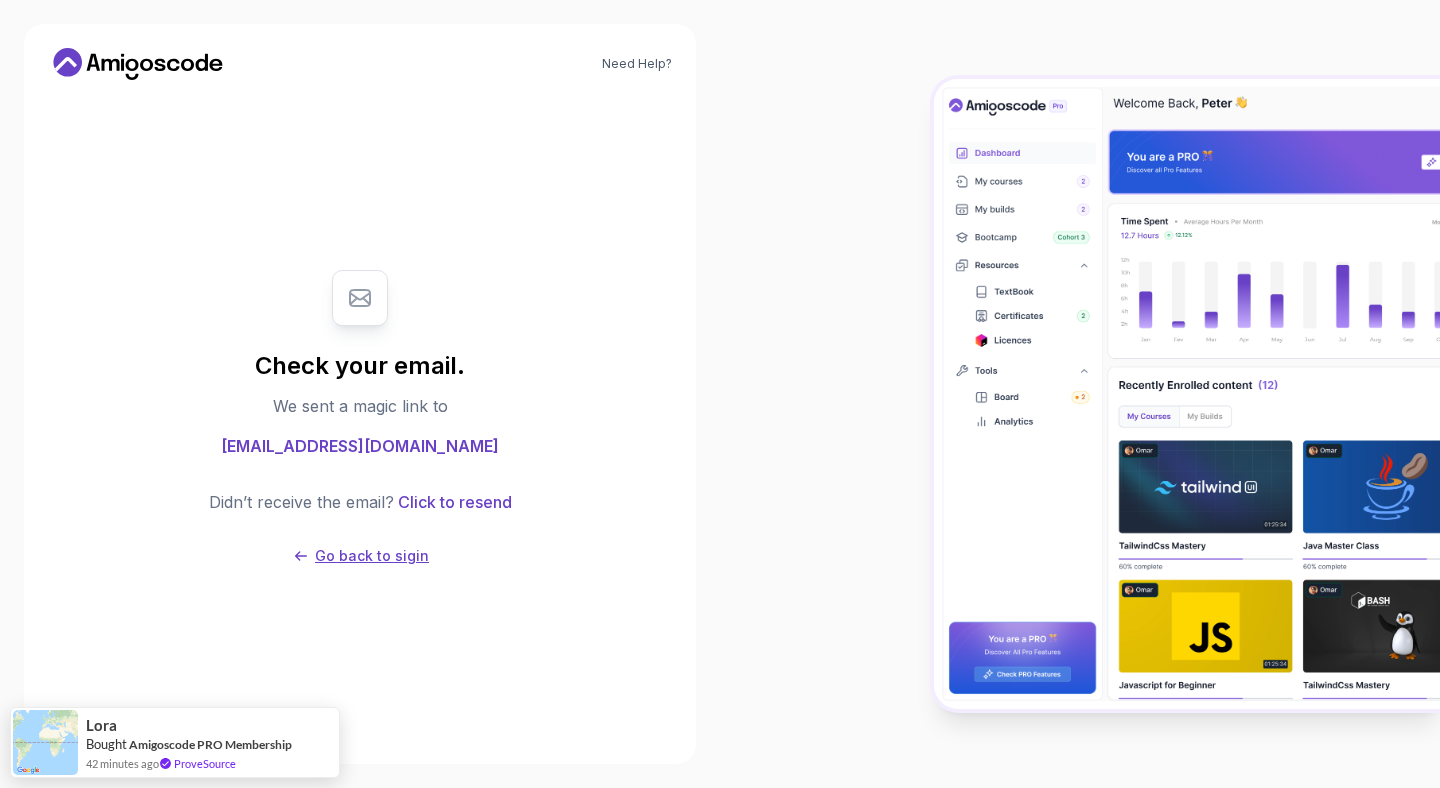 click on "Go back to sigin" at bounding box center [372, 556] 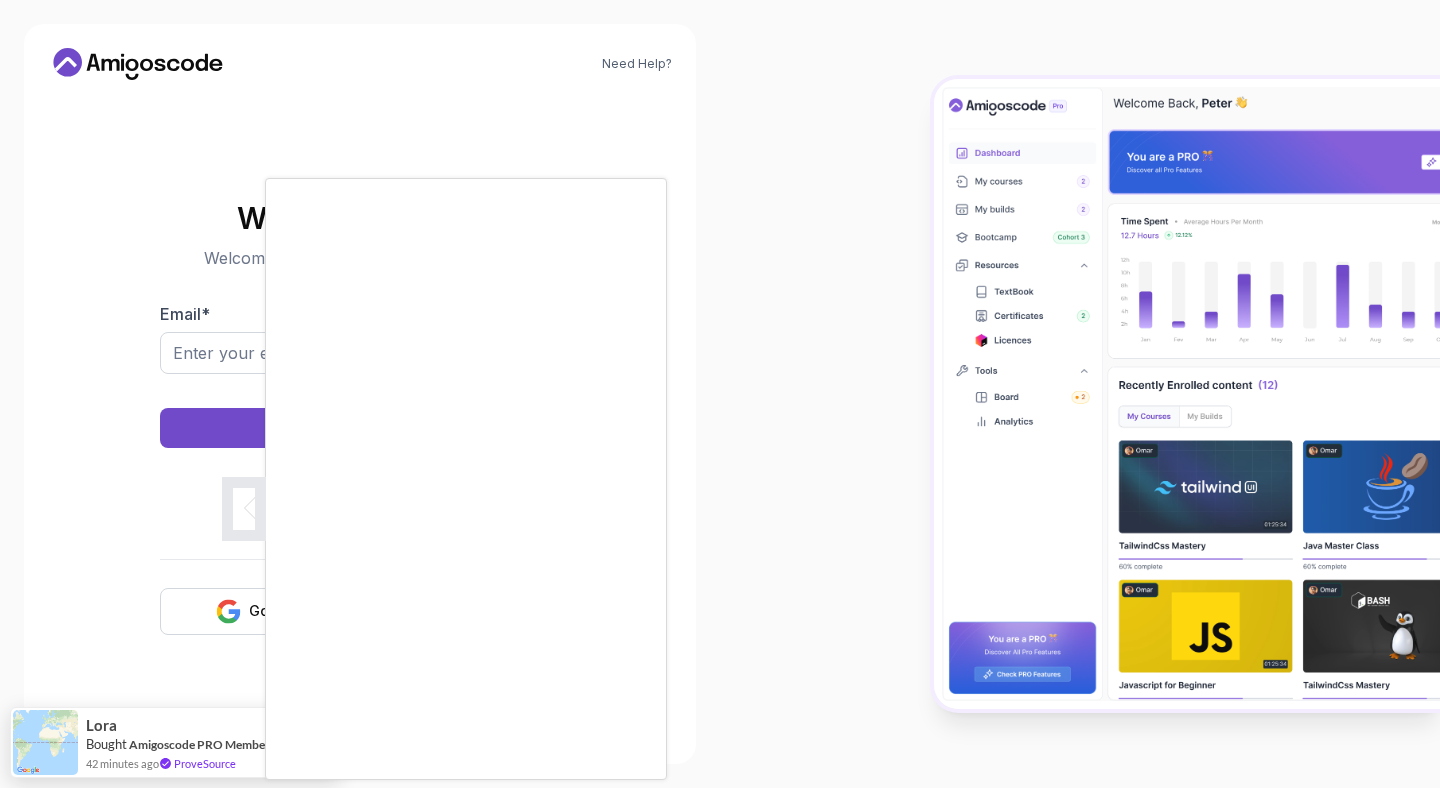 click at bounding box center (720, 394) 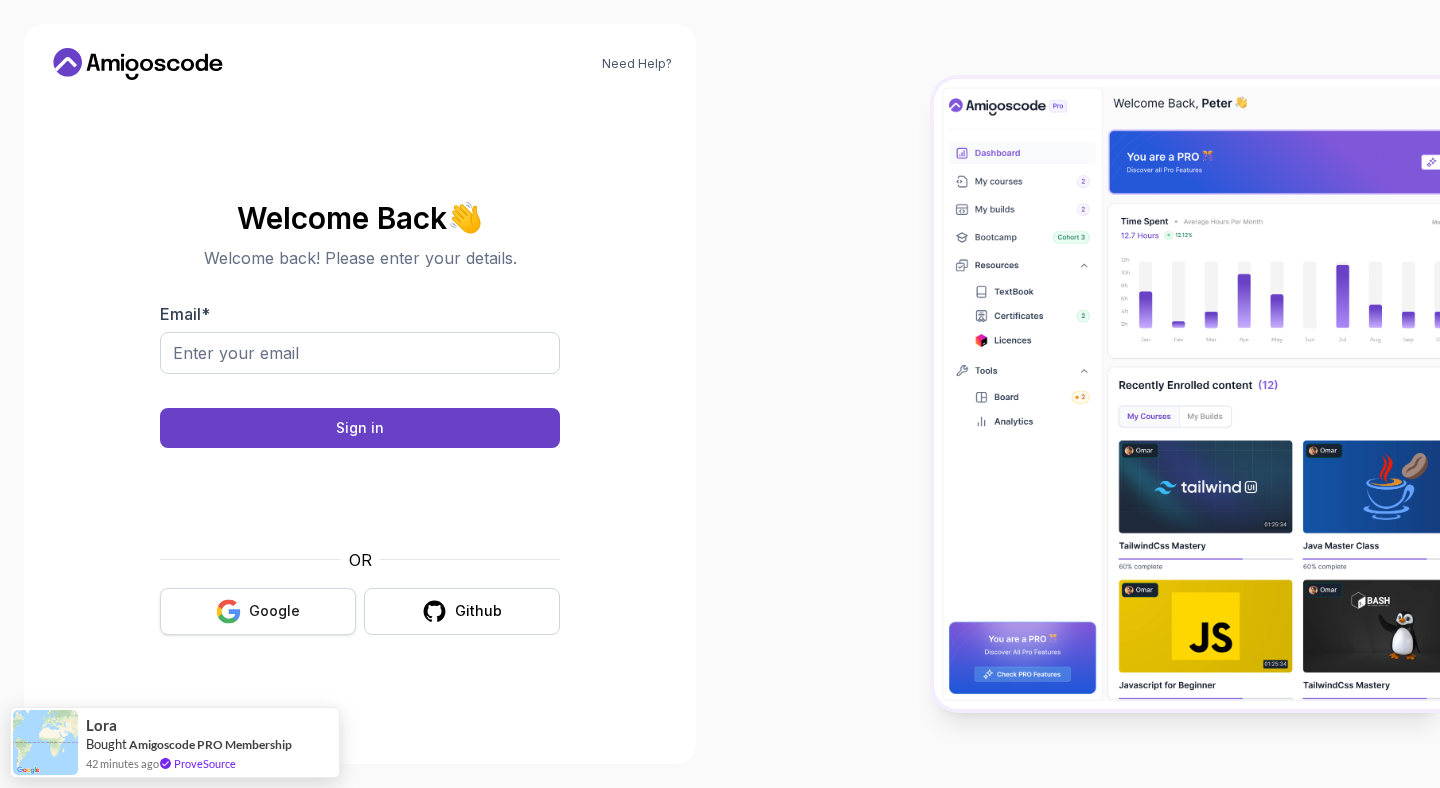 click on "Google" at bounding box center [274, 611] 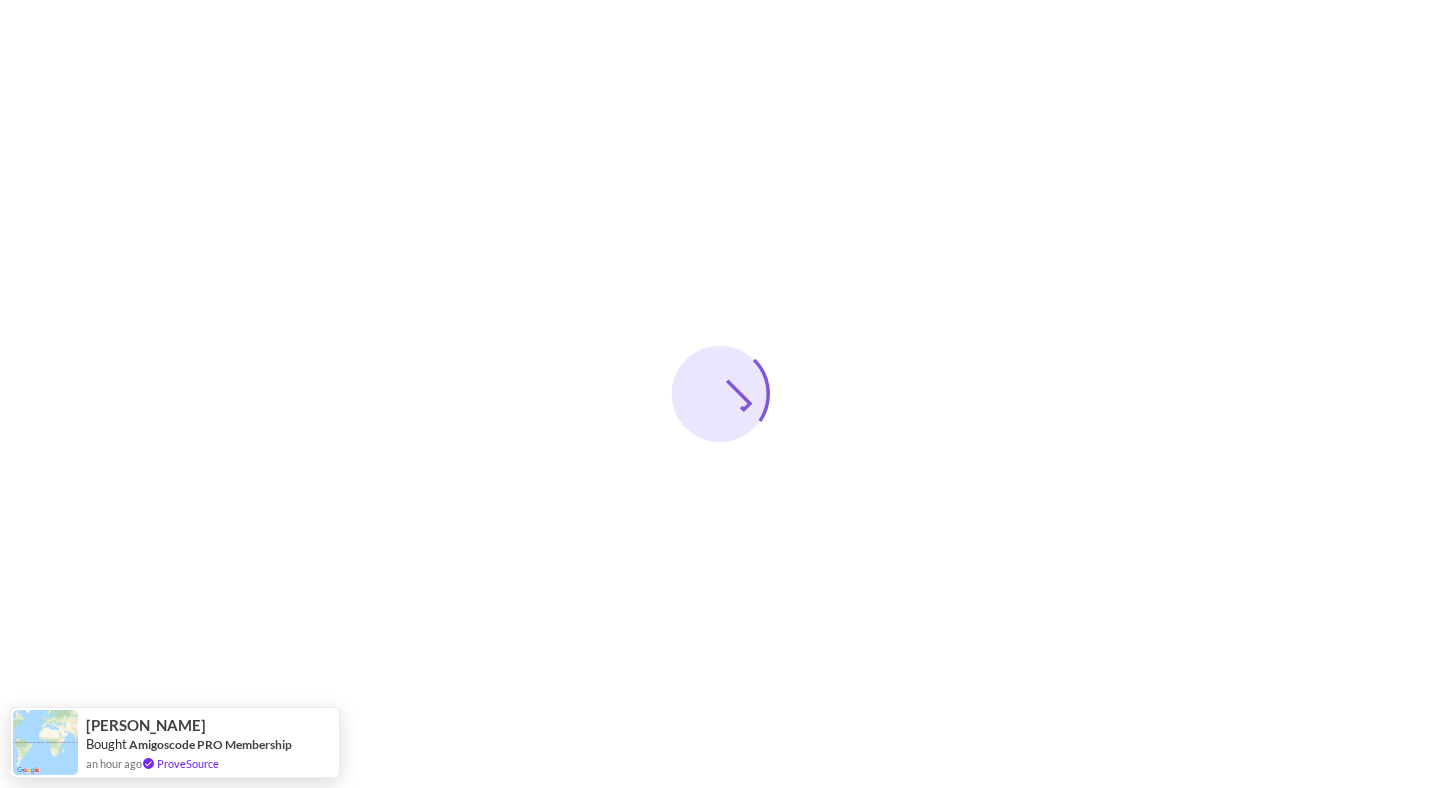 scroll, scrollTop: 0, scrollLeft: 0, axis: both 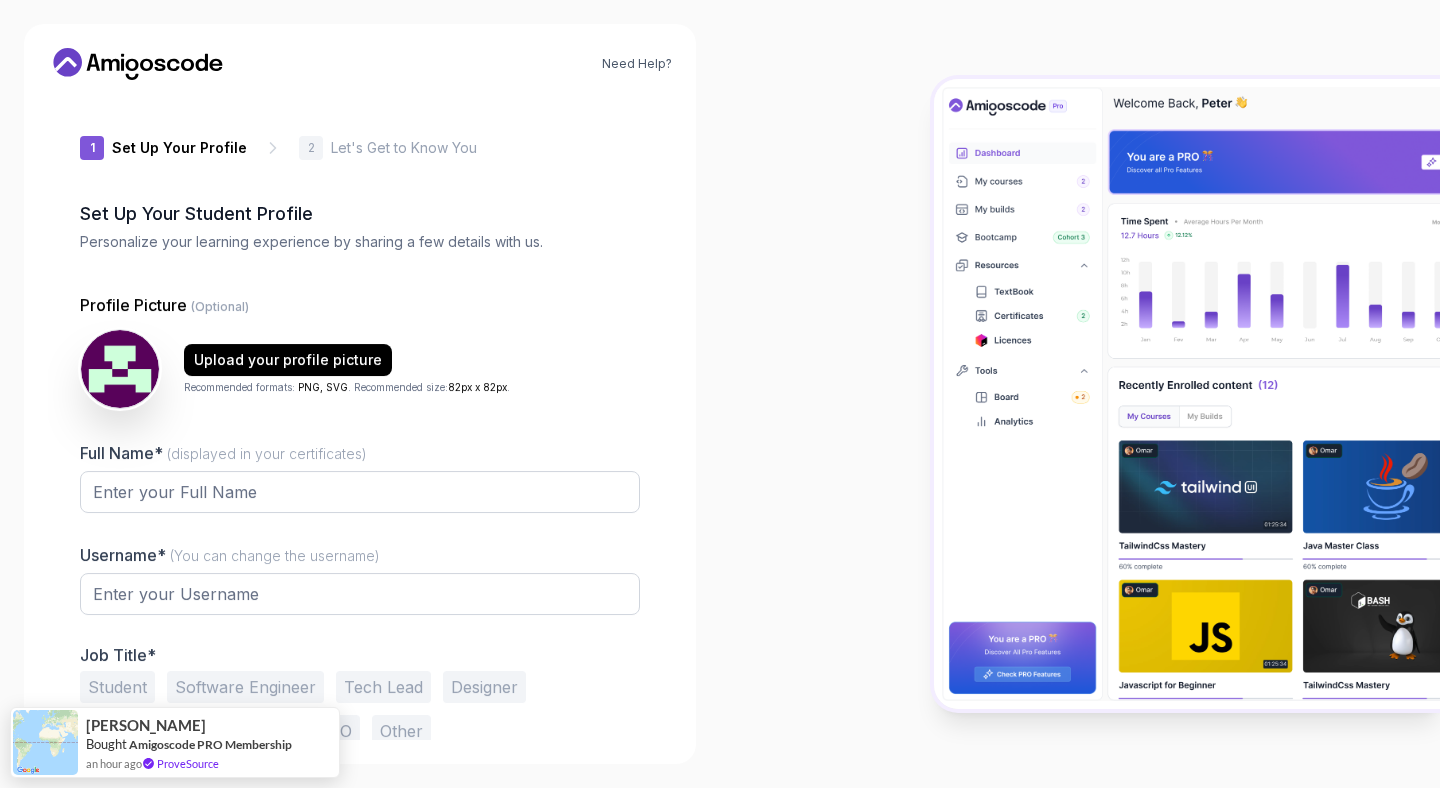 type on "boldcobraf3451" 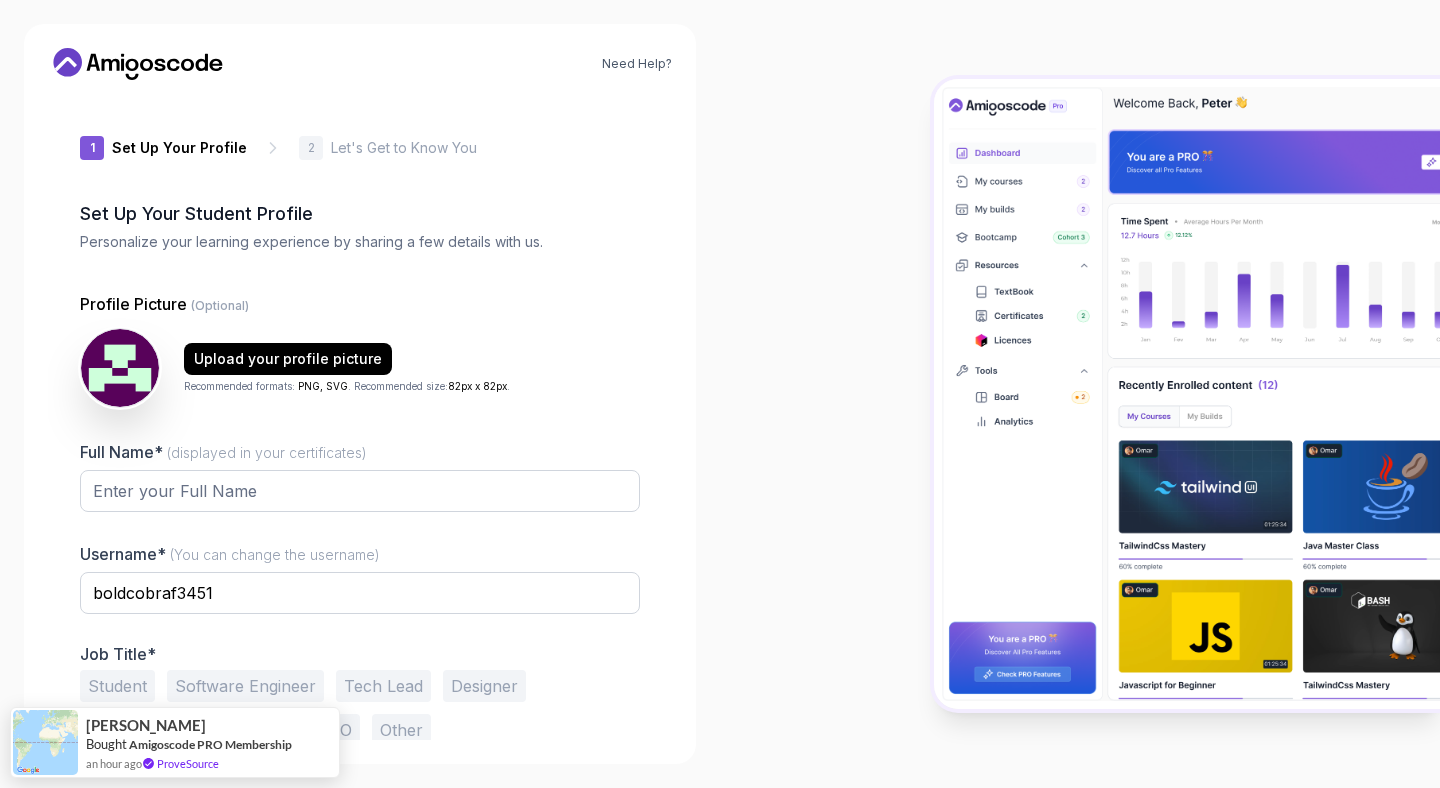 click at bounding box center (360, 502) 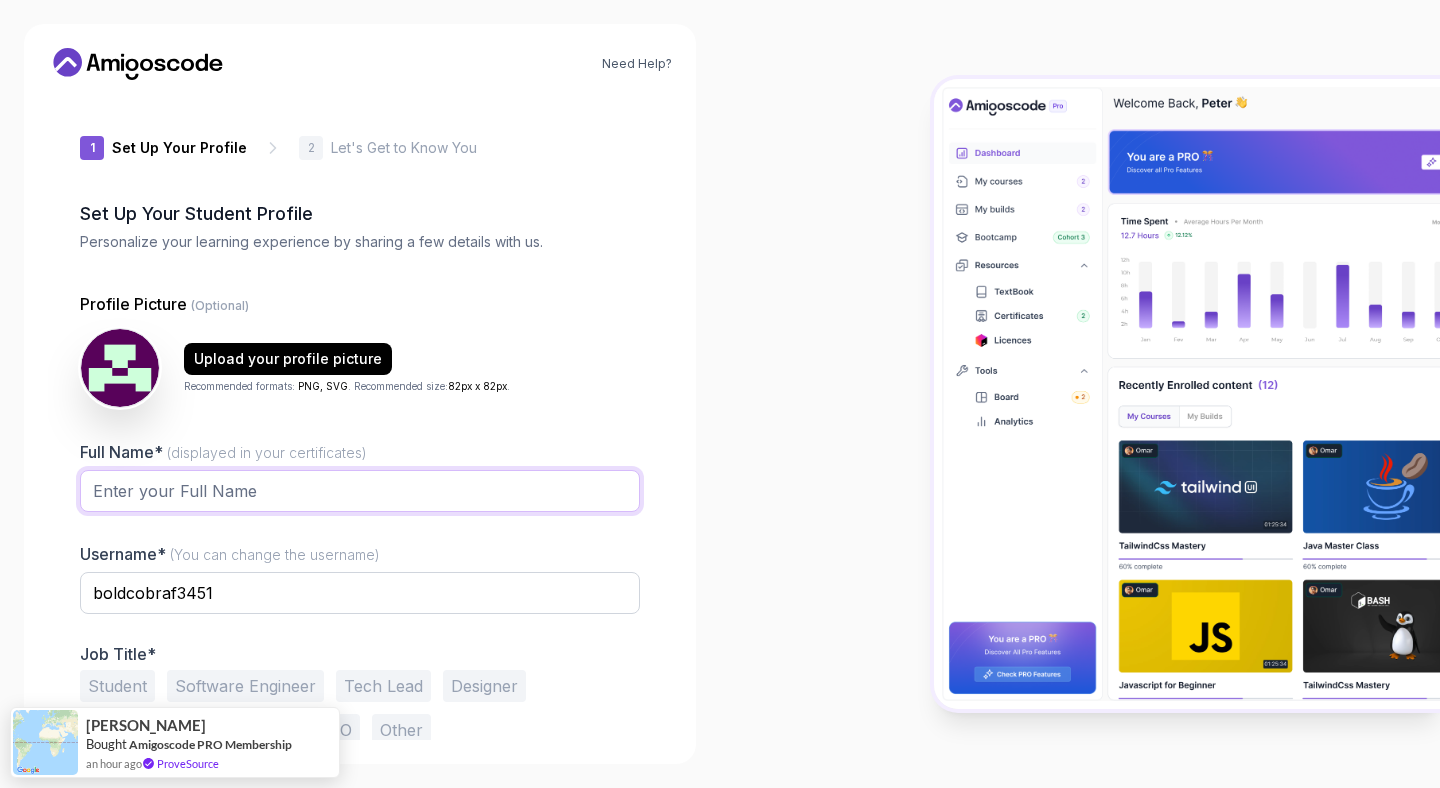 click on "Full Name*   (displayed in your certificates)" at bounding box center (360, 491) 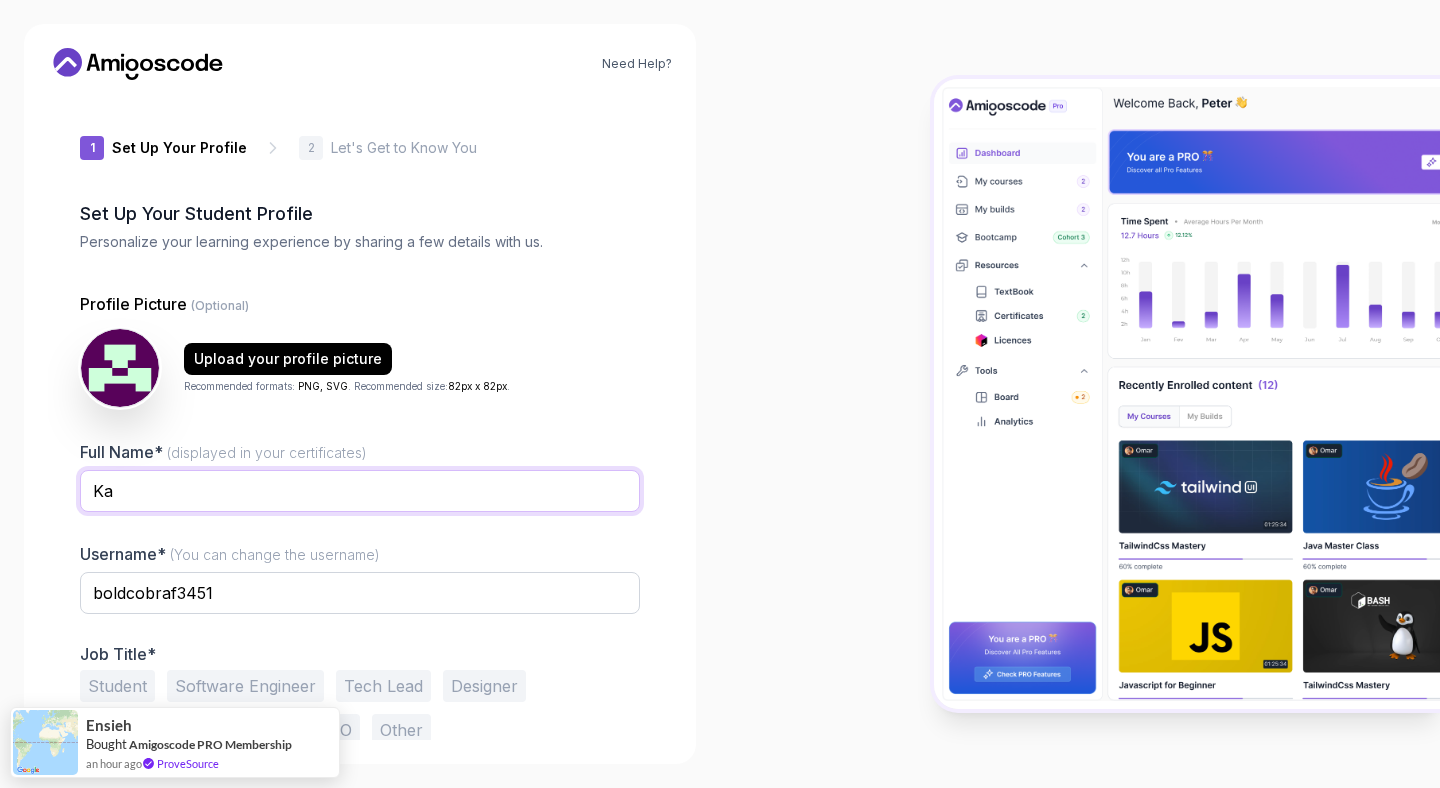click on "Ka" at bounding box center [360, 491] 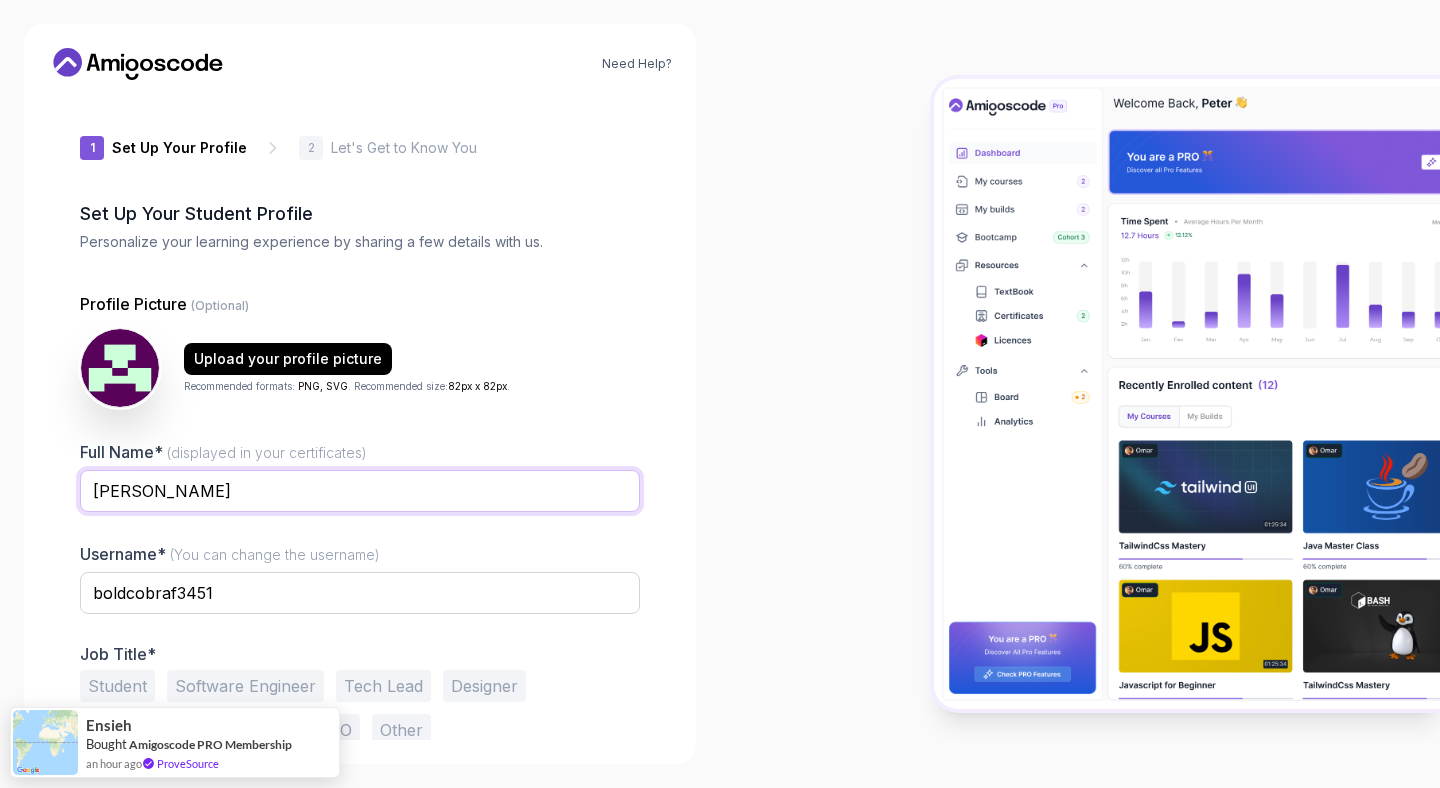 type on "Kaushal Kumar" 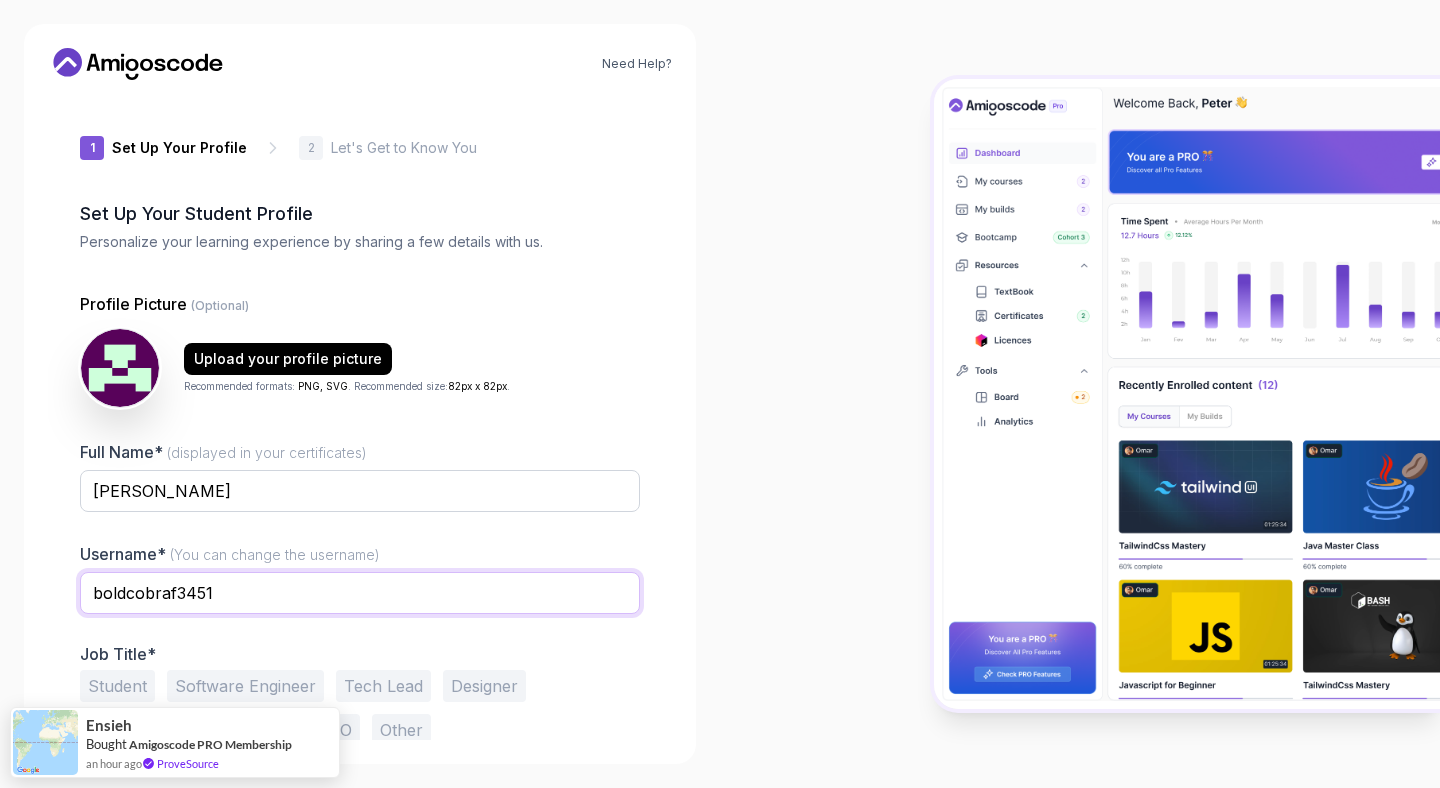 click on "boldcobraf3451" at bounding box center (360, 593) 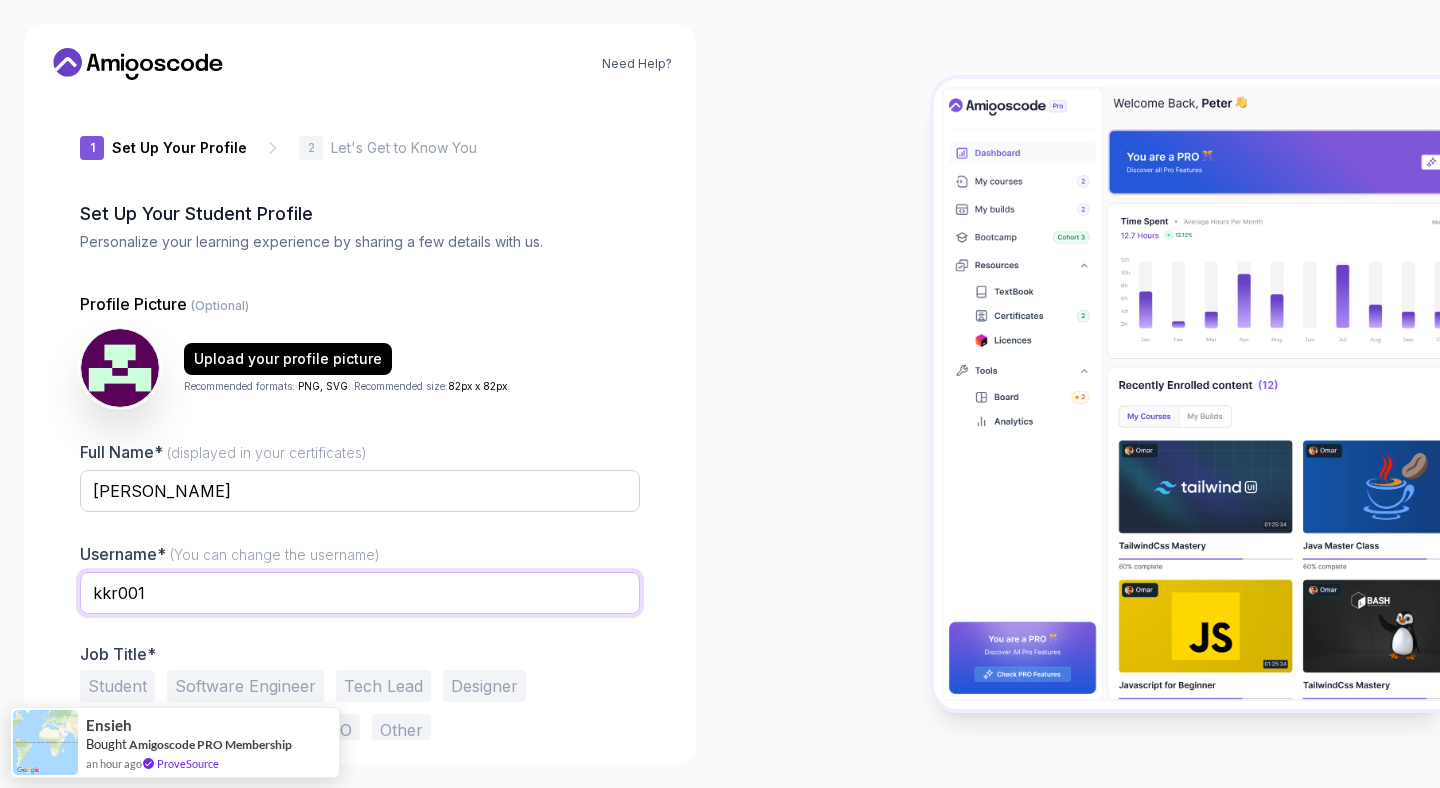 scroll, scrollTop: 47, scrollLeft: 0, axis: vertical 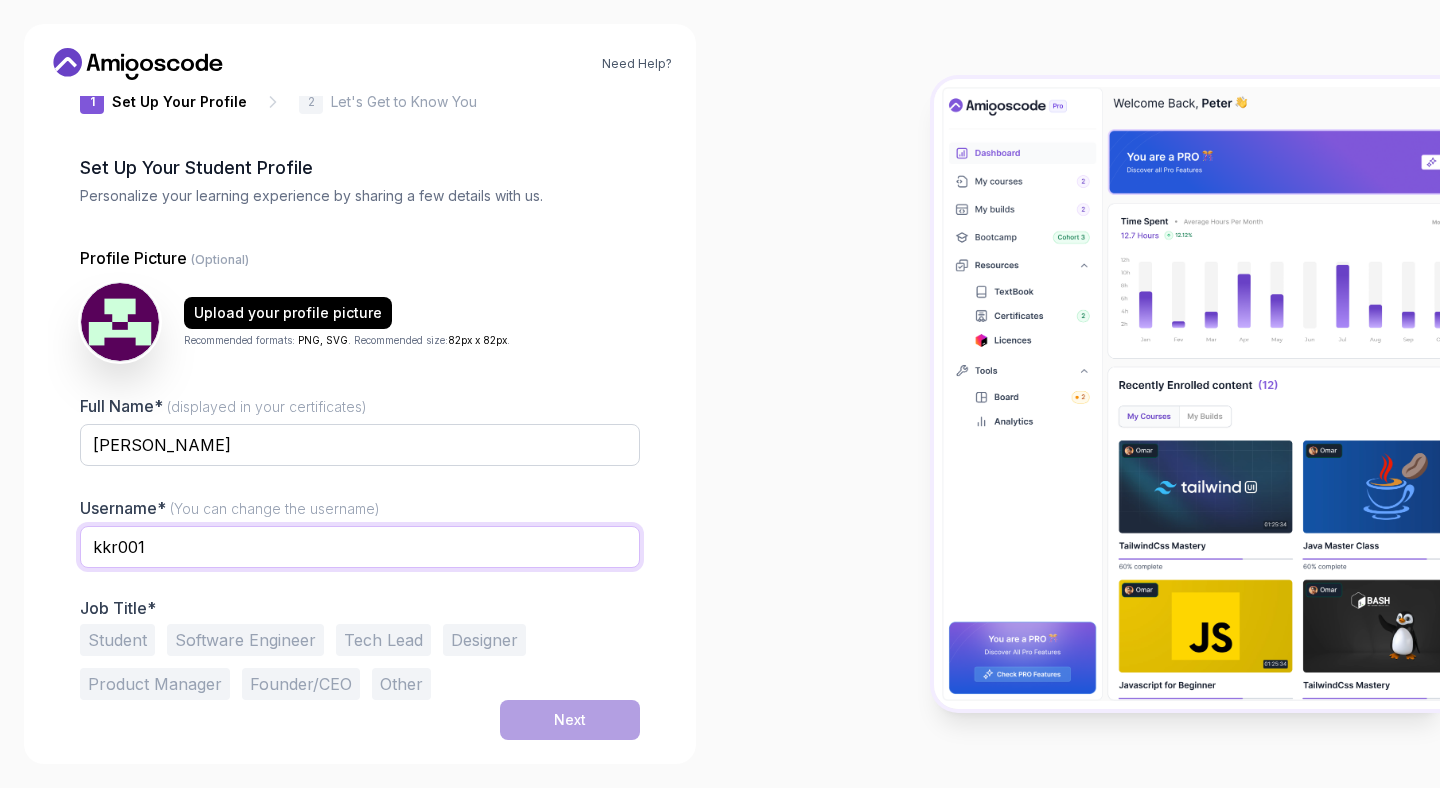 type on "kkr001" 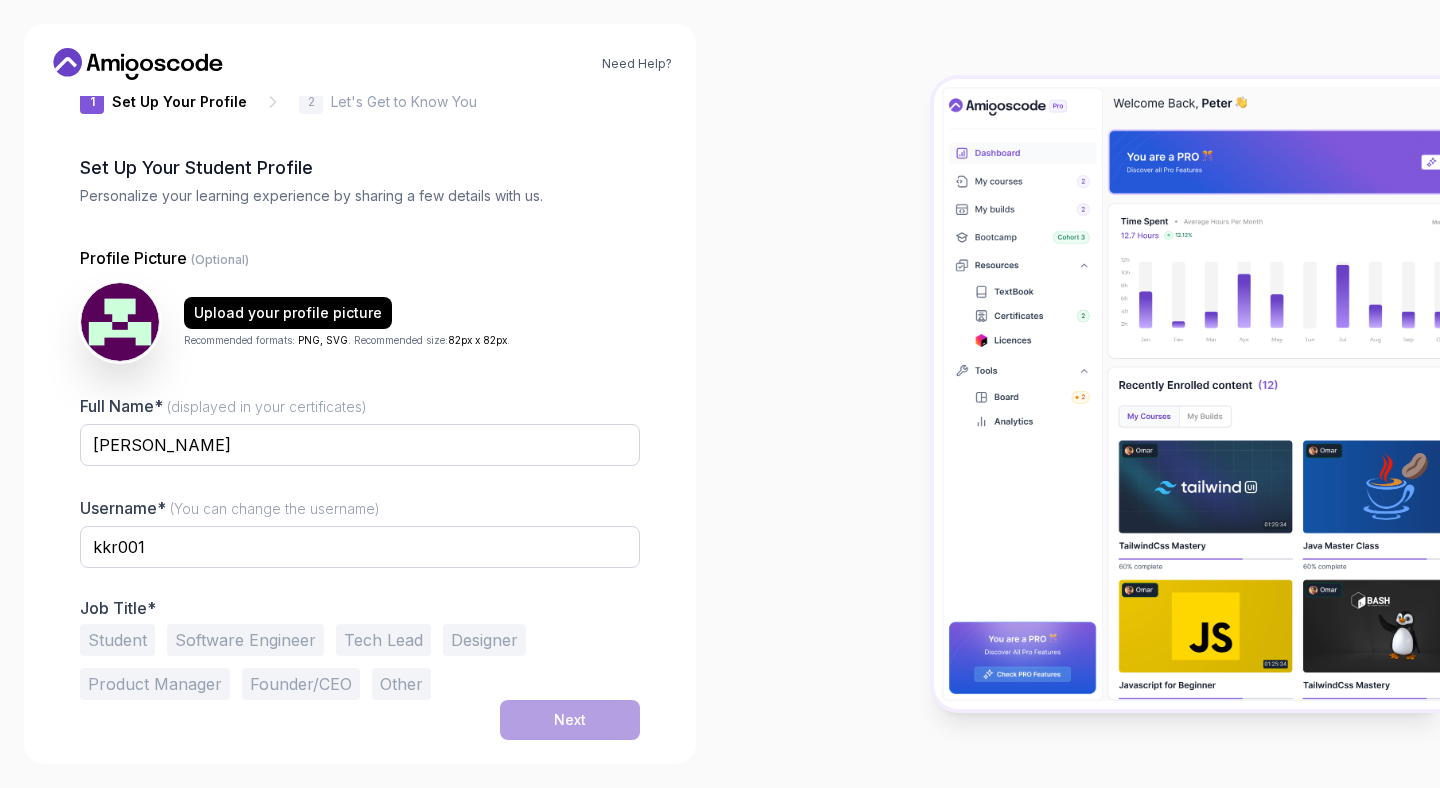 click on "Software Engineer" at bounding box center [245, 640] 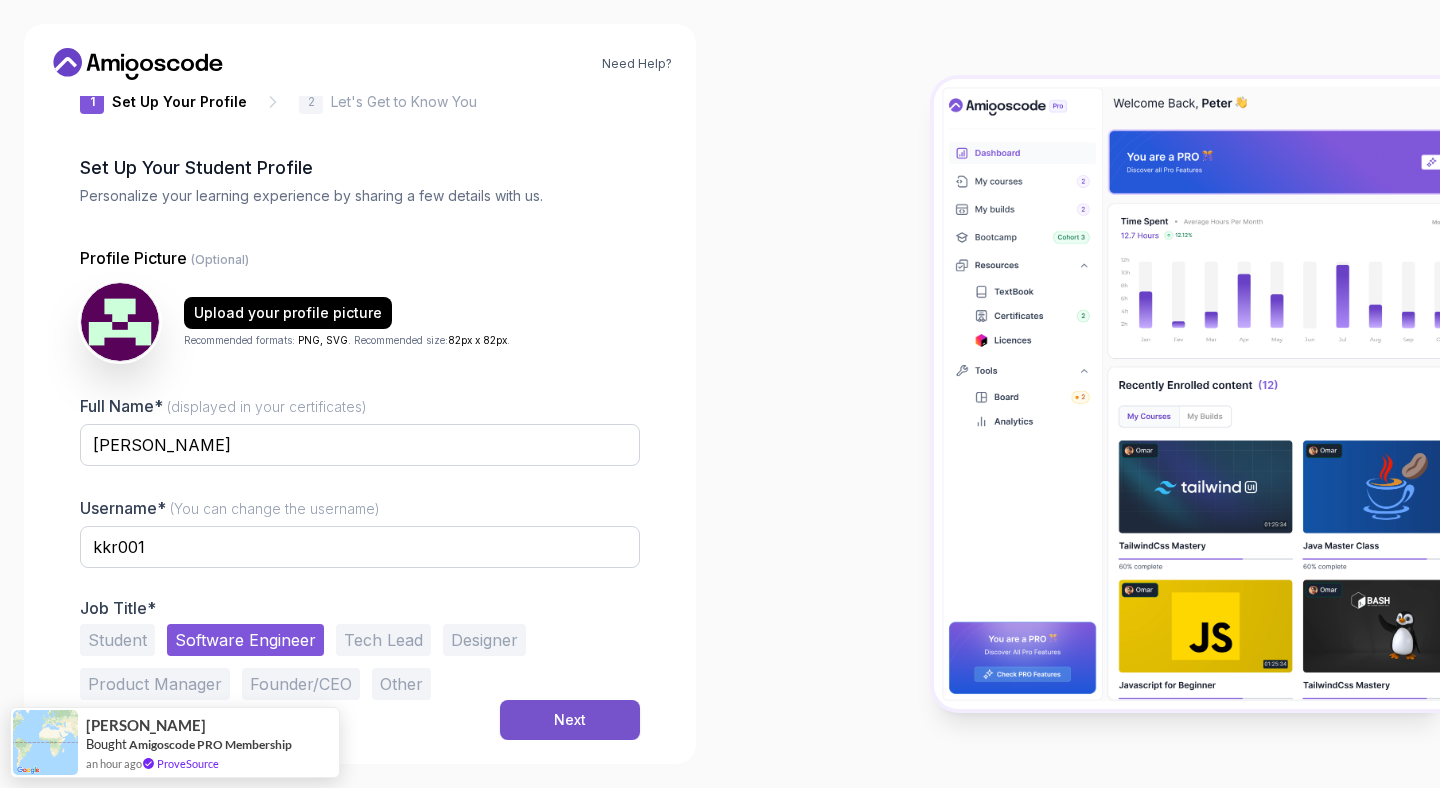 click on "Next" at bounding box center (570, 720) 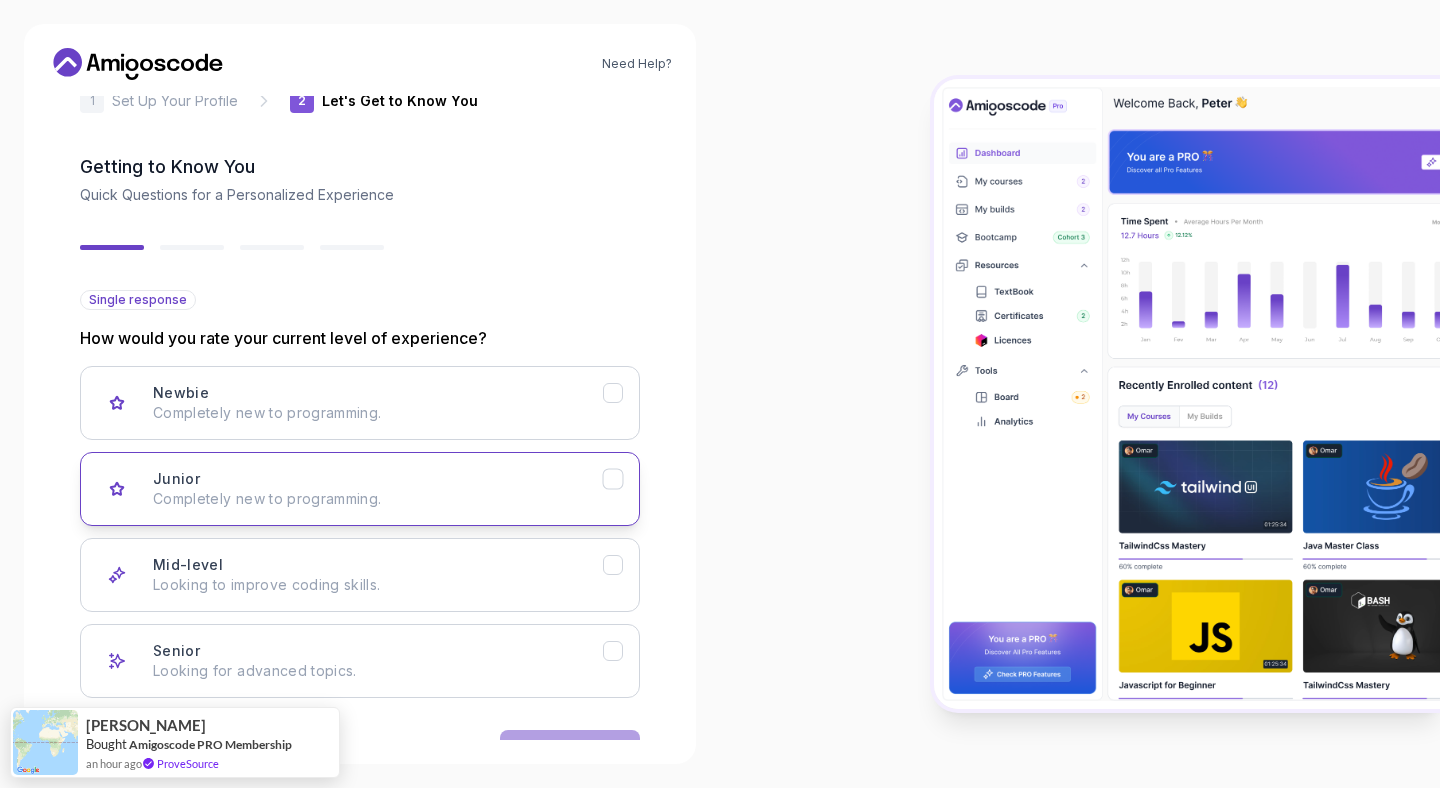 click on "Junior Completely new to programming." at bounding box center (378, 489) 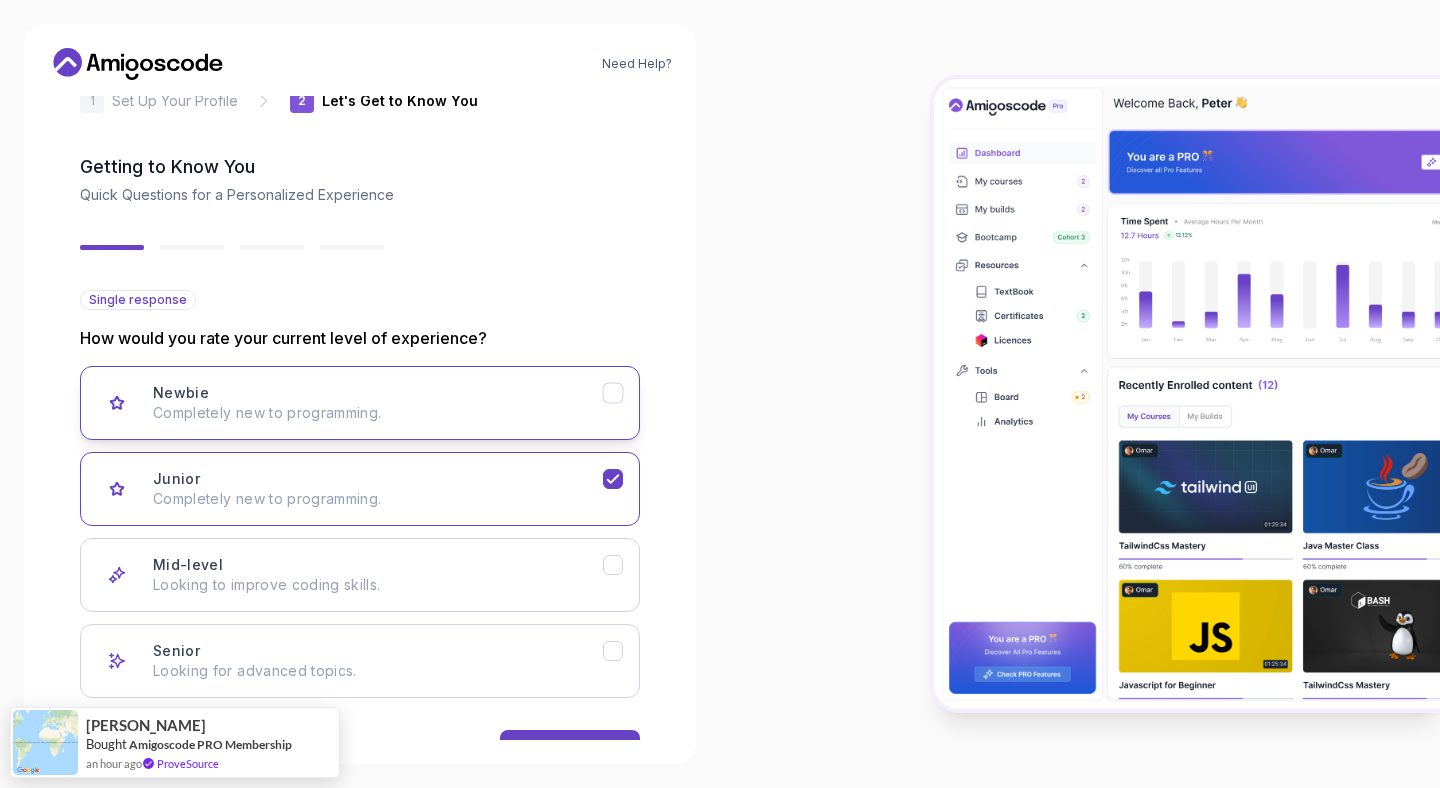 click at bounding box center [613, 393] 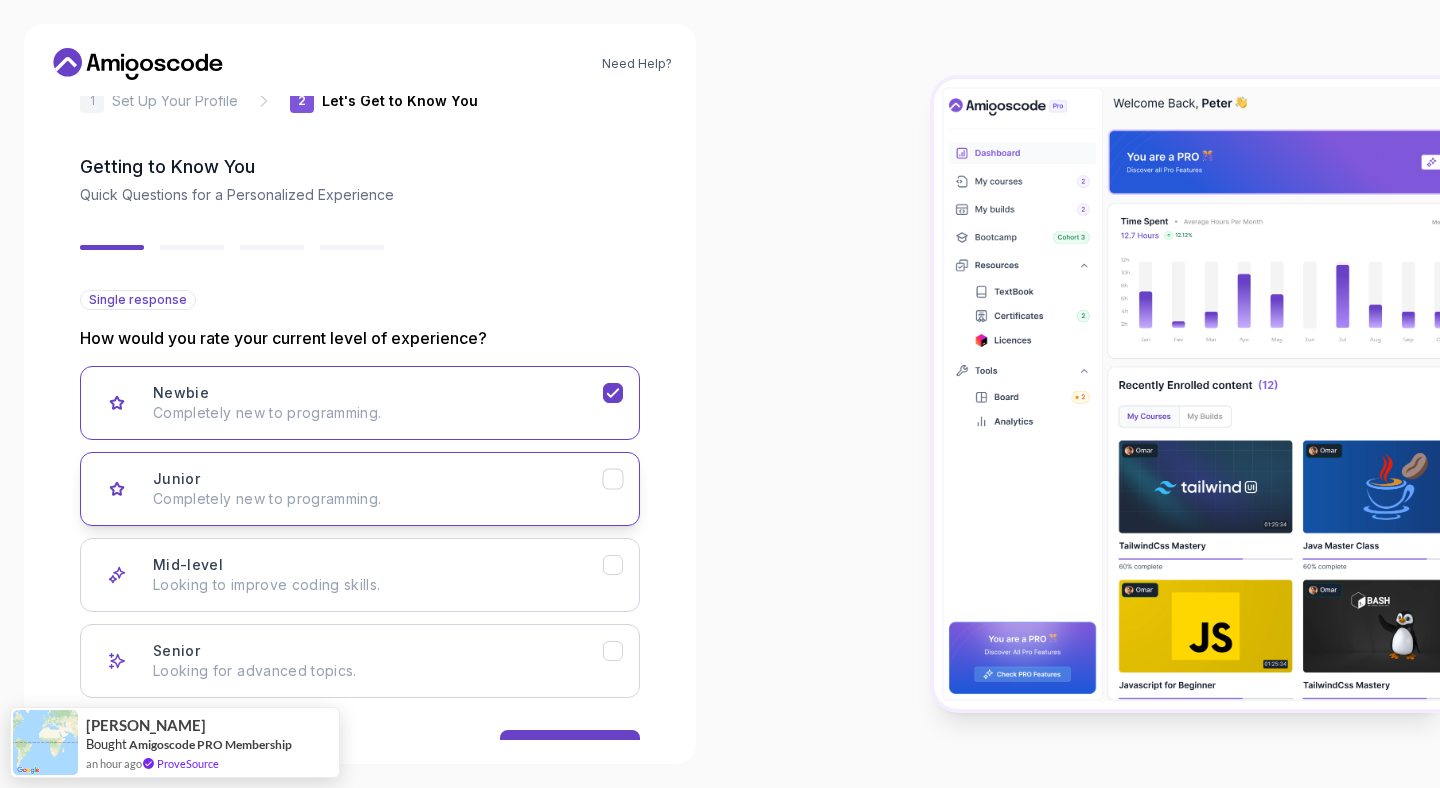 click on "Junior Completely new to programming." at bounding box center (360, 489) 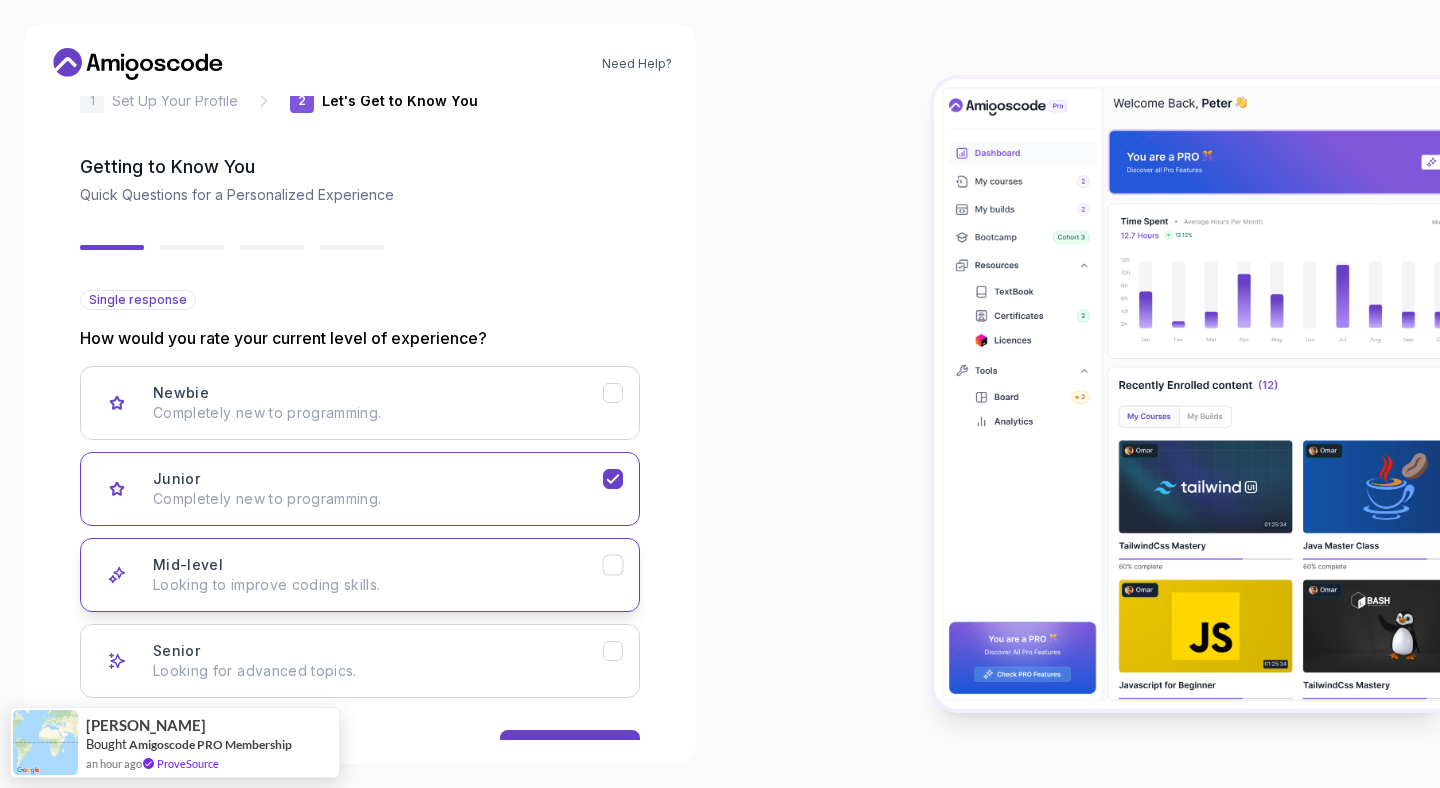 scroll, scrollTop: 110, scrollLeft: 0, axis: vertical 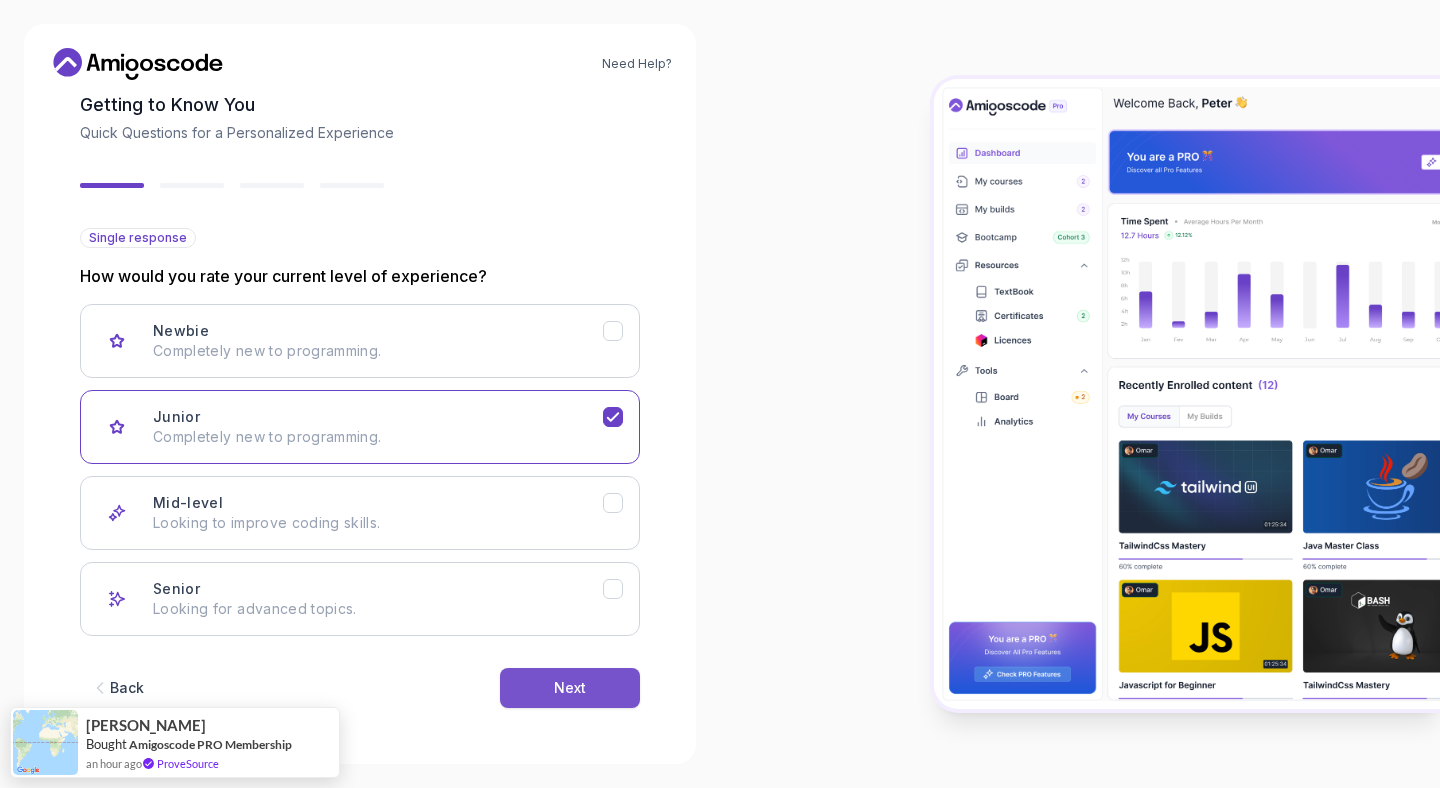 click on "Next" at bounding box center [570, 688] 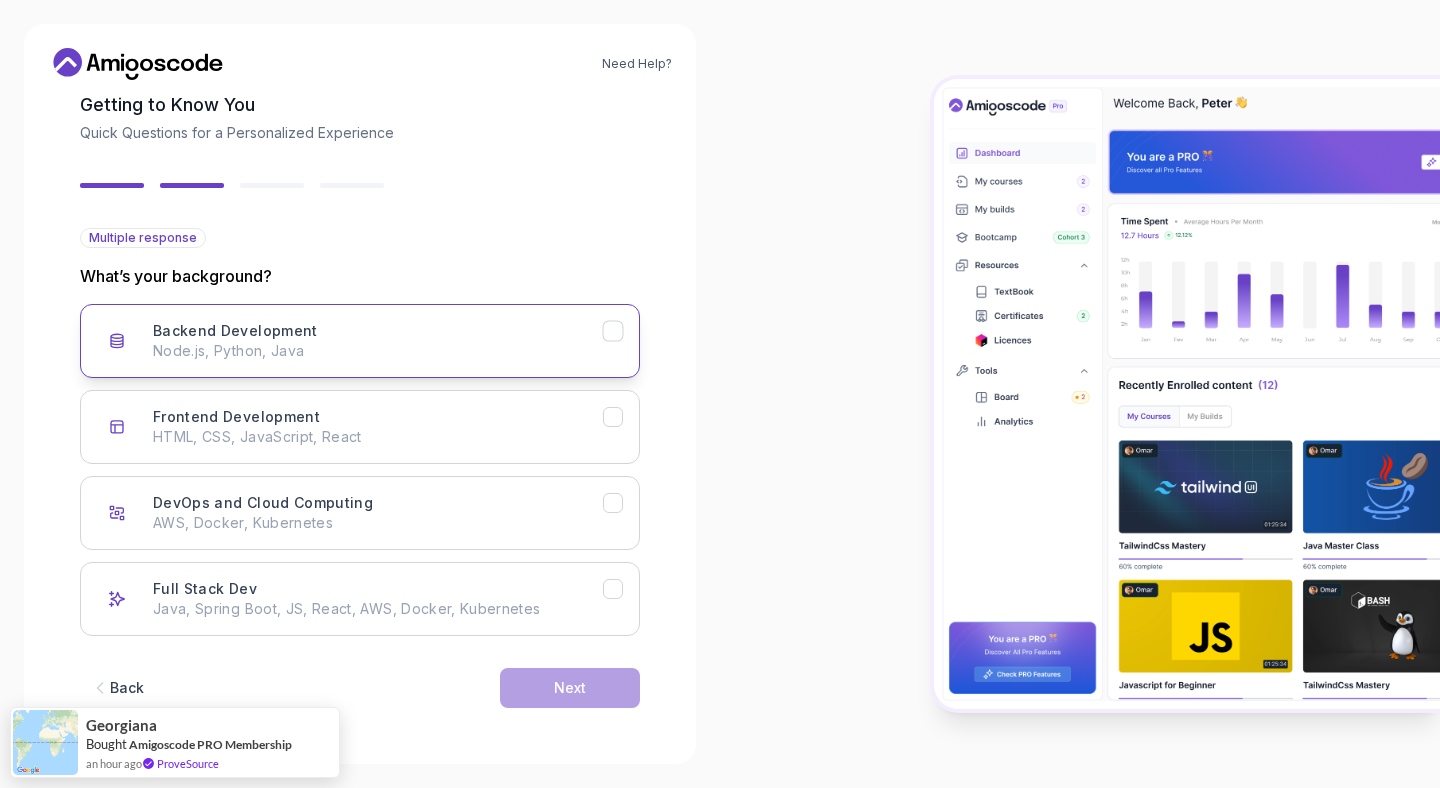 click on "Node.js, Python, Java" at bounding box center [378, 351] 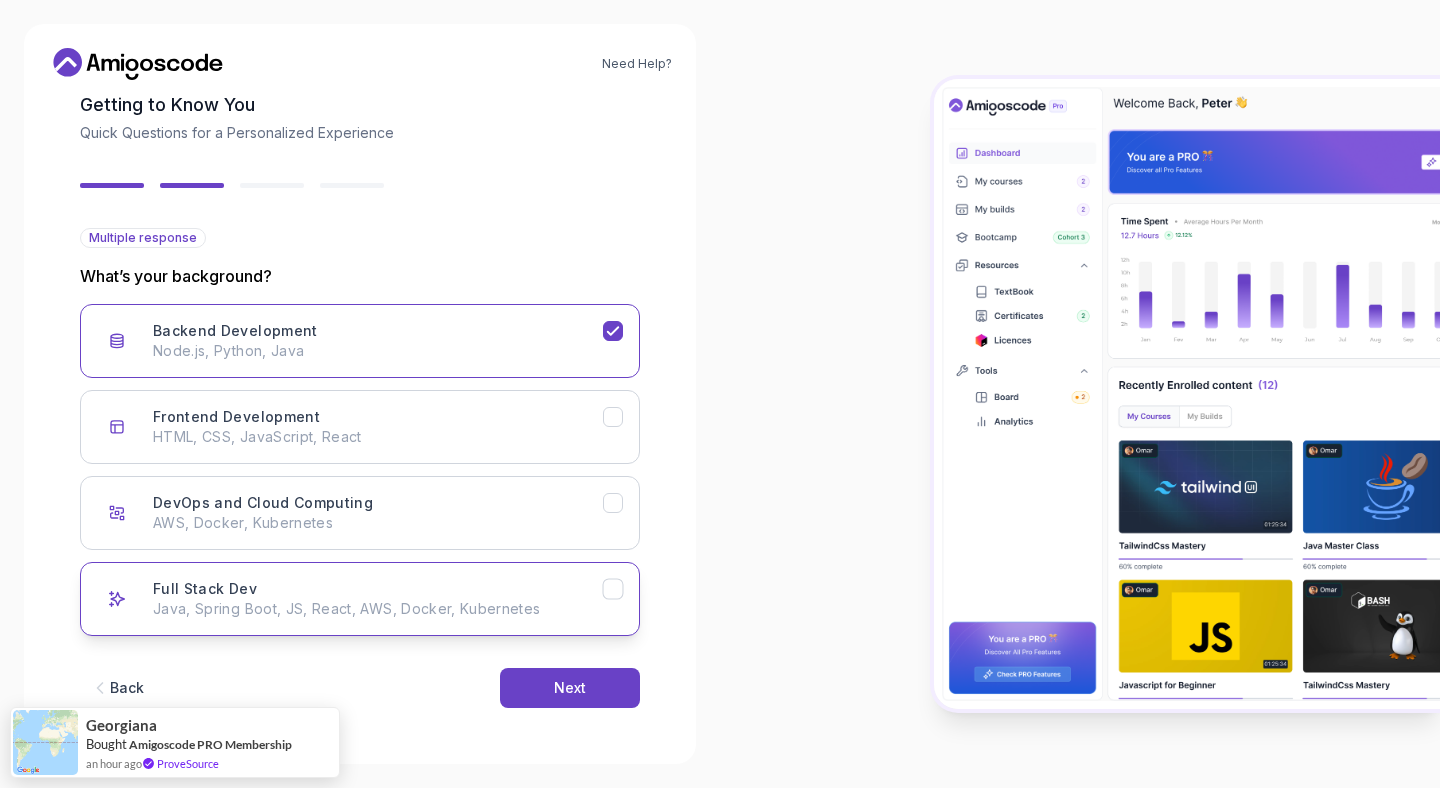 click at bounding box center (613, 589) 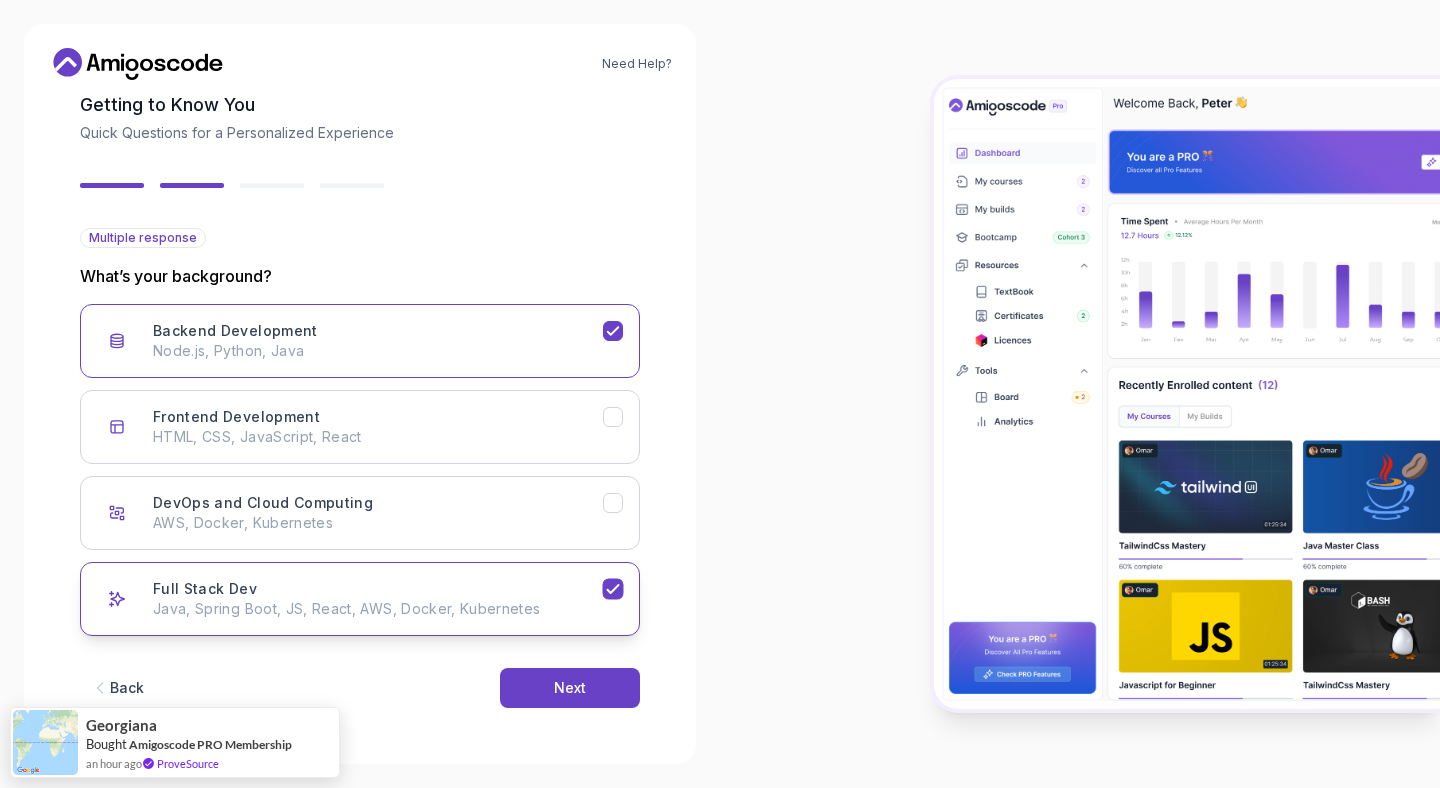 click 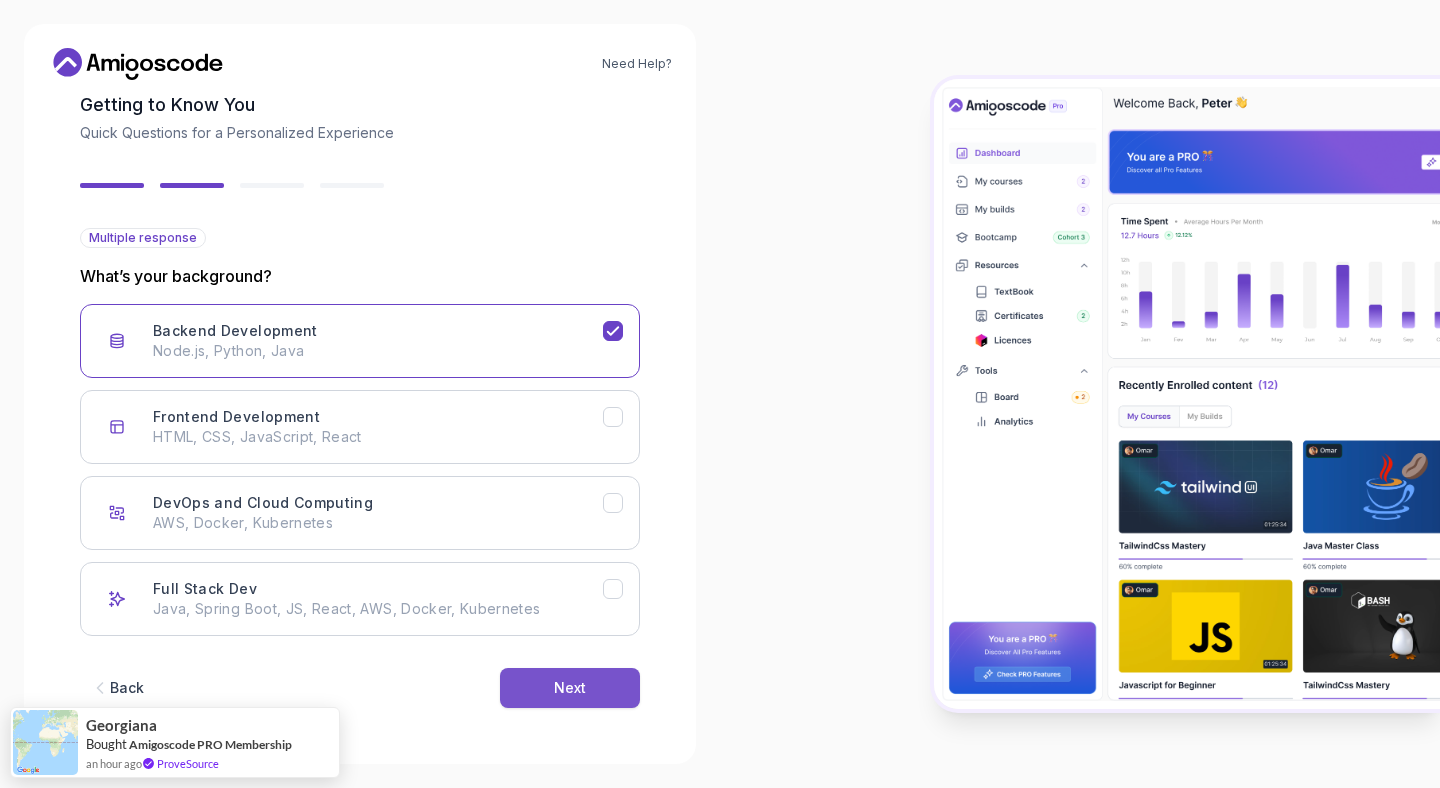 click on "Next" at bounding box center (570, 688) 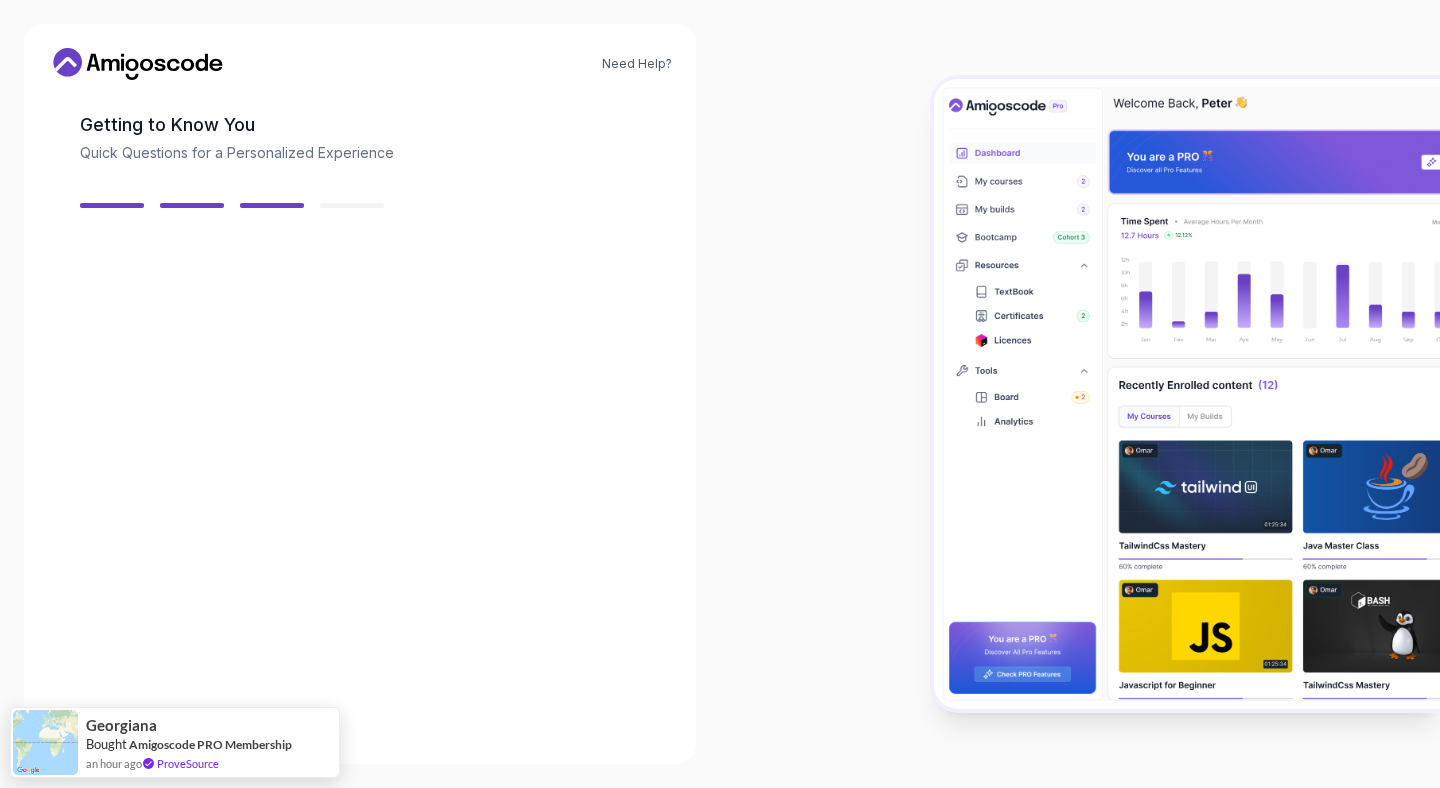 scroll, scrollTop: 86, scrollLeft: 0, axis: vertical 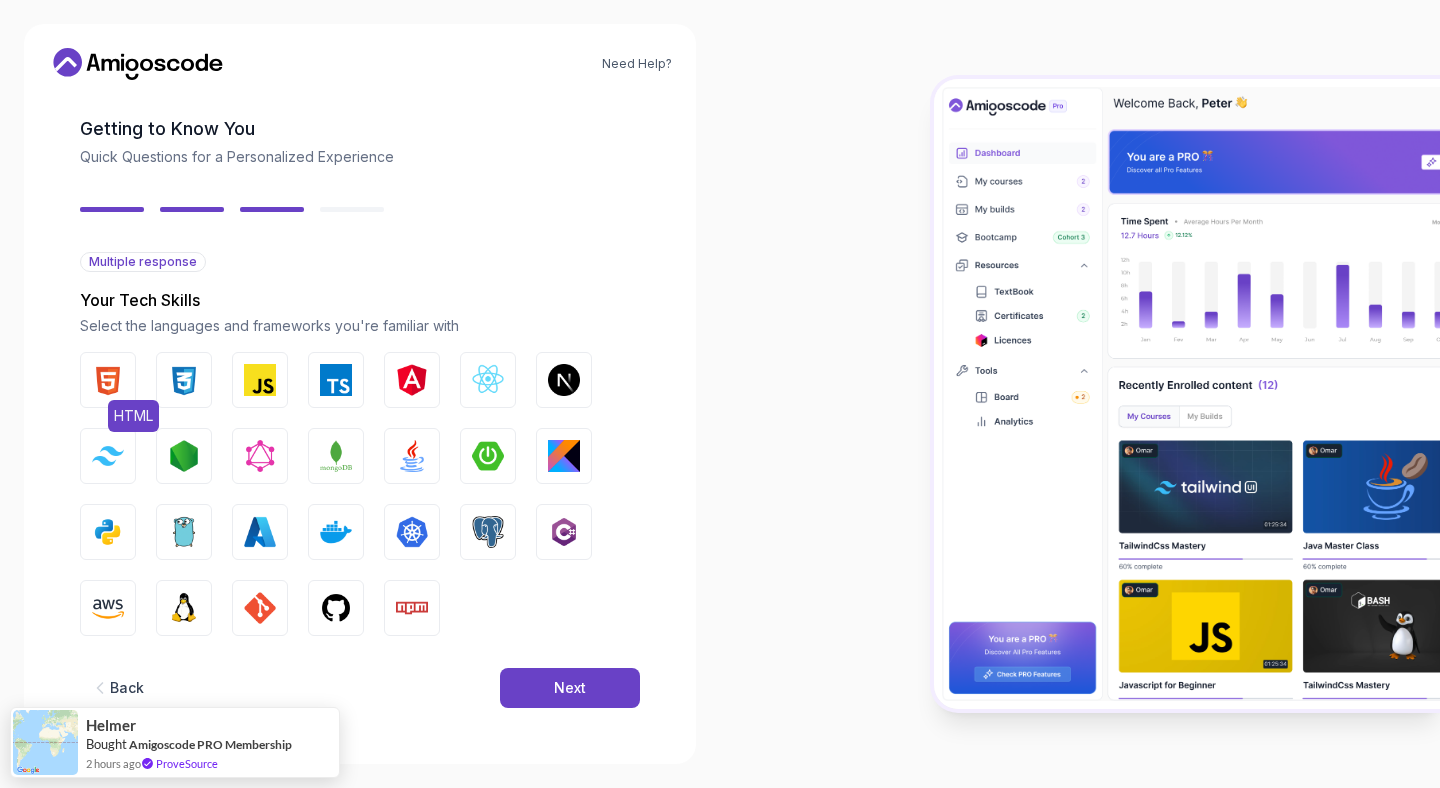 click at bounding box center (108, 380) 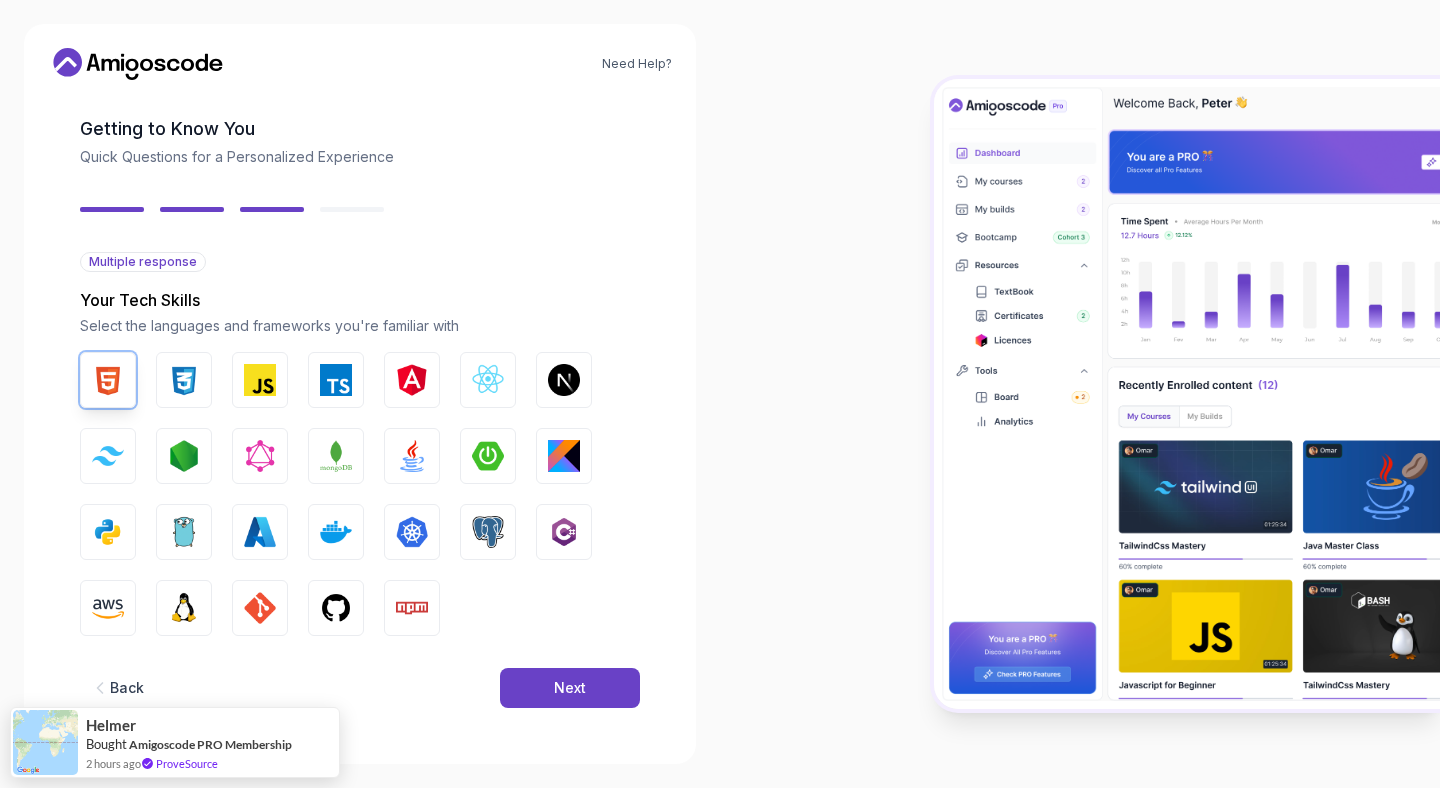 click on "HTML CSS JavaScript TypeScript Angular React.js Next.js Tailwind CSS Node.js GraphQL MongoDB Java Spring Boot Kotlin Python Go Azure Docker Kubernetes PostgreSQL C# AWS Linux GIT GitHub Npm" at bounding box center (360, 494) 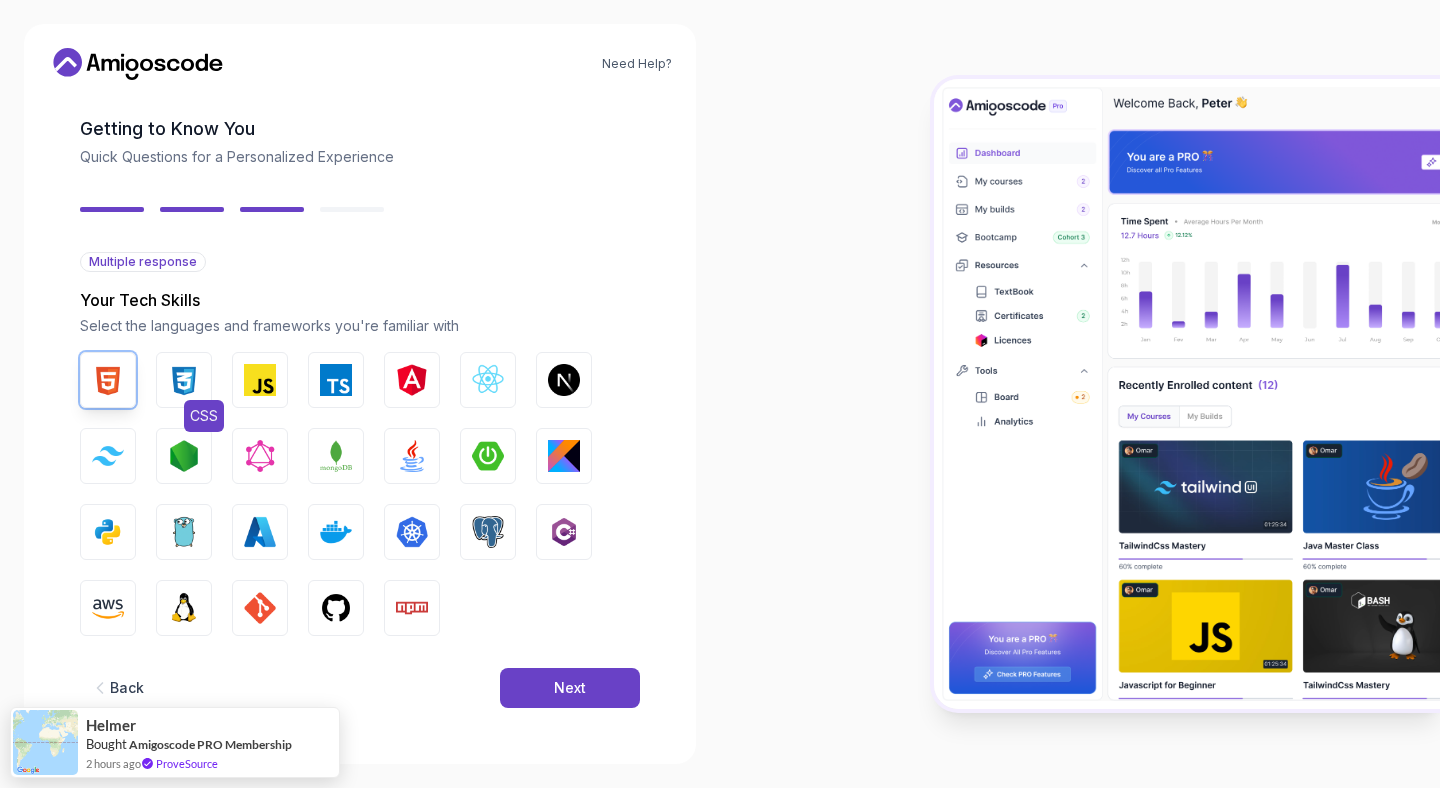 click at bounding box center [184, 380] 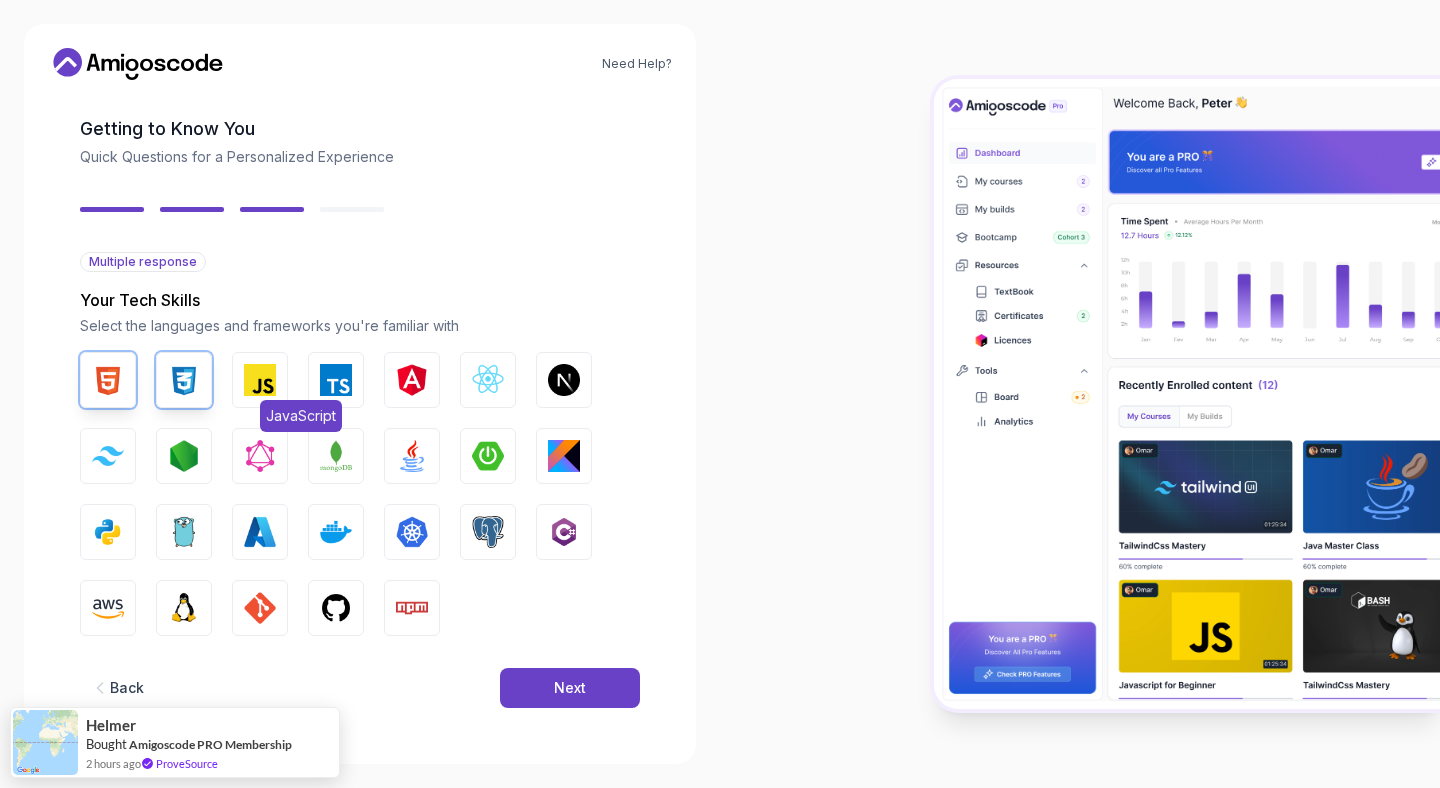click at bounding box center (260, 380) 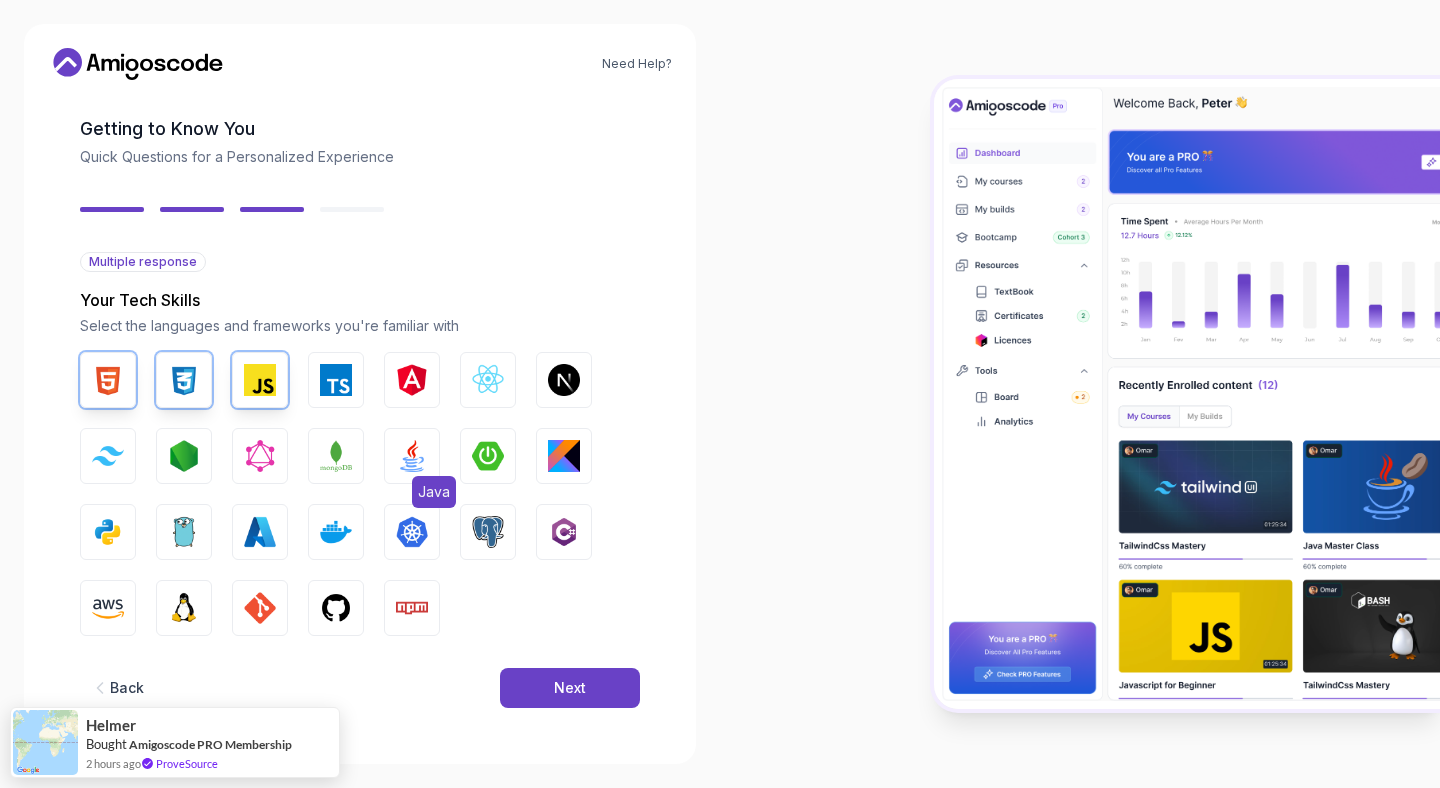 click on "Java" at bounding box center (412, 456) 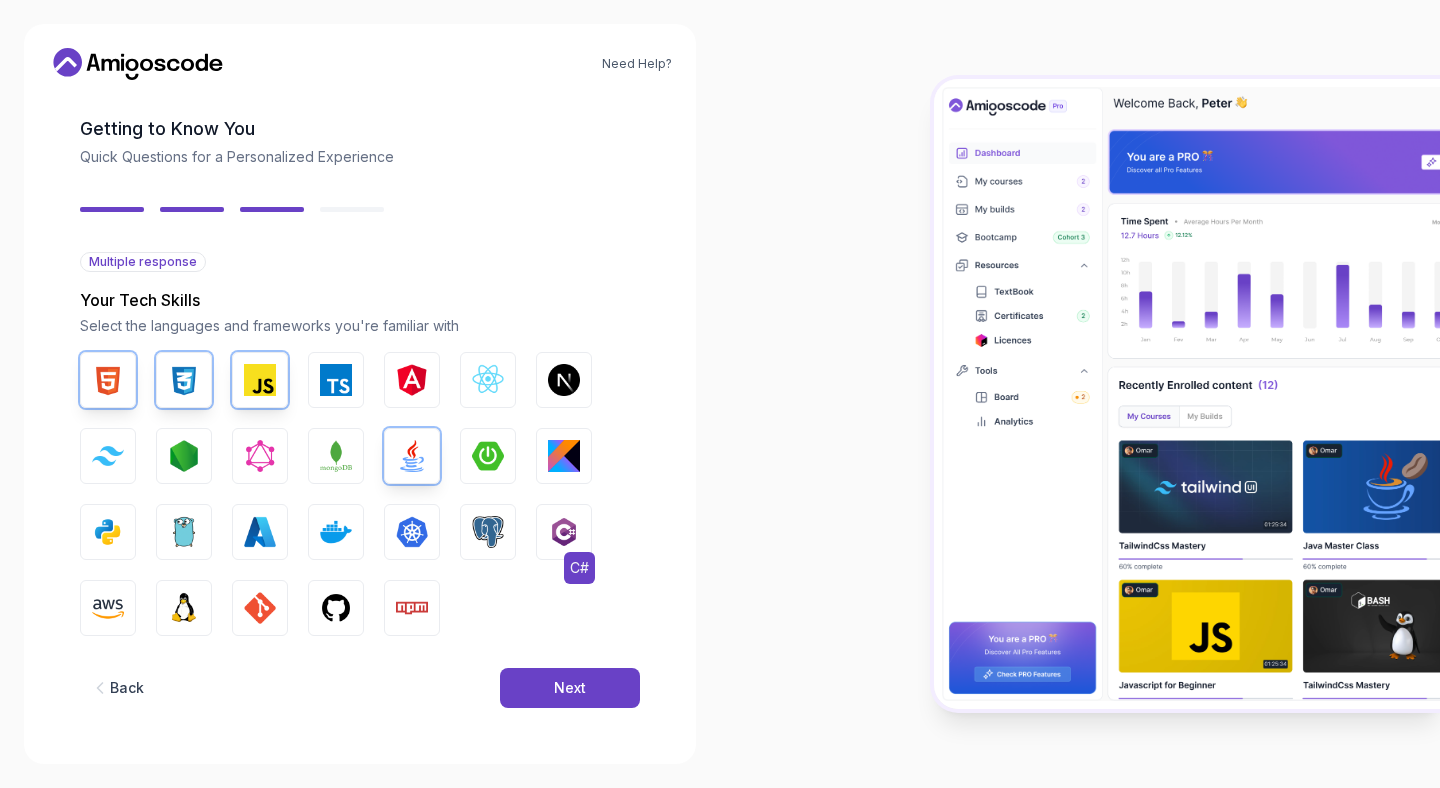 click on "C#" at bounding box center [564, 532] 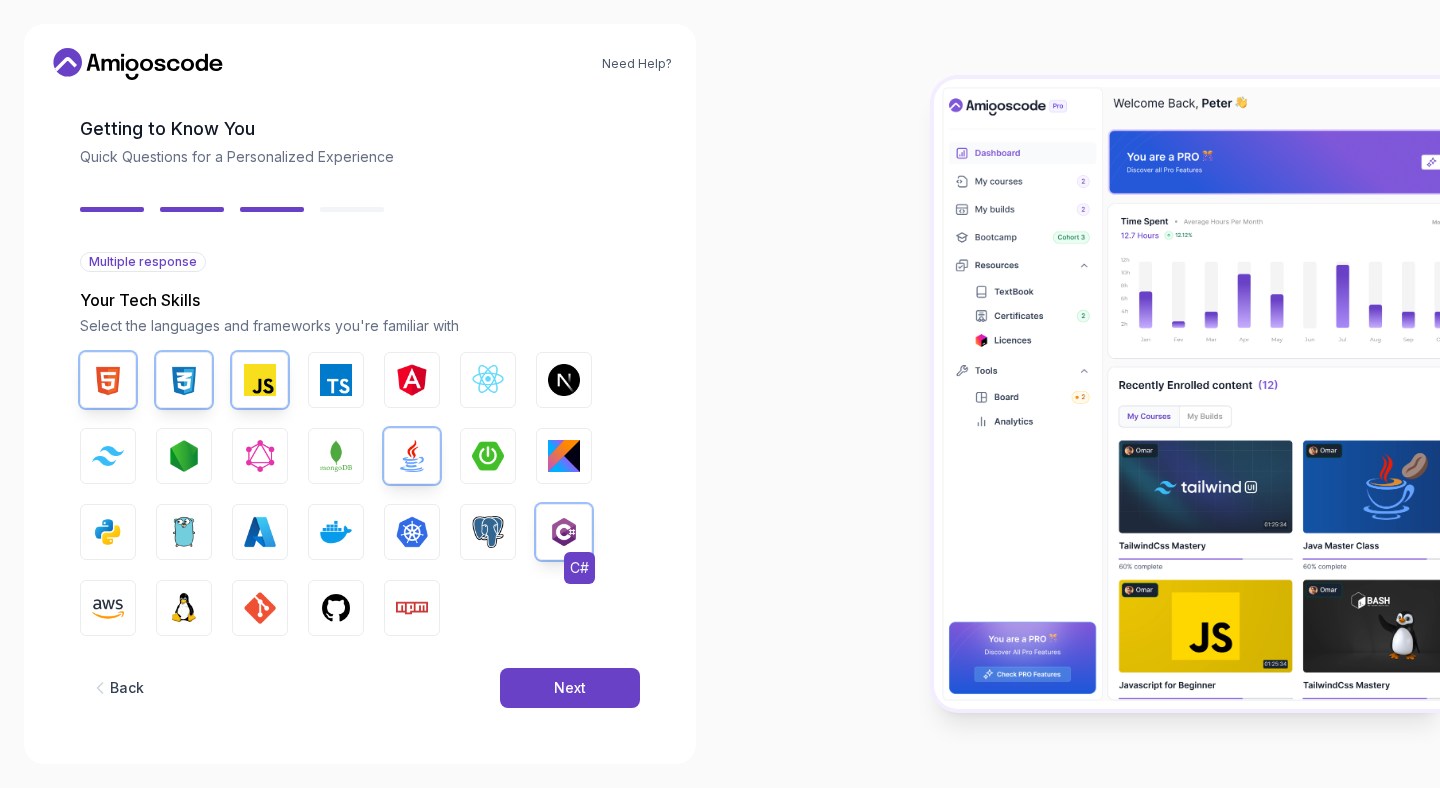click on "C#" at bounding box center [564, 532] 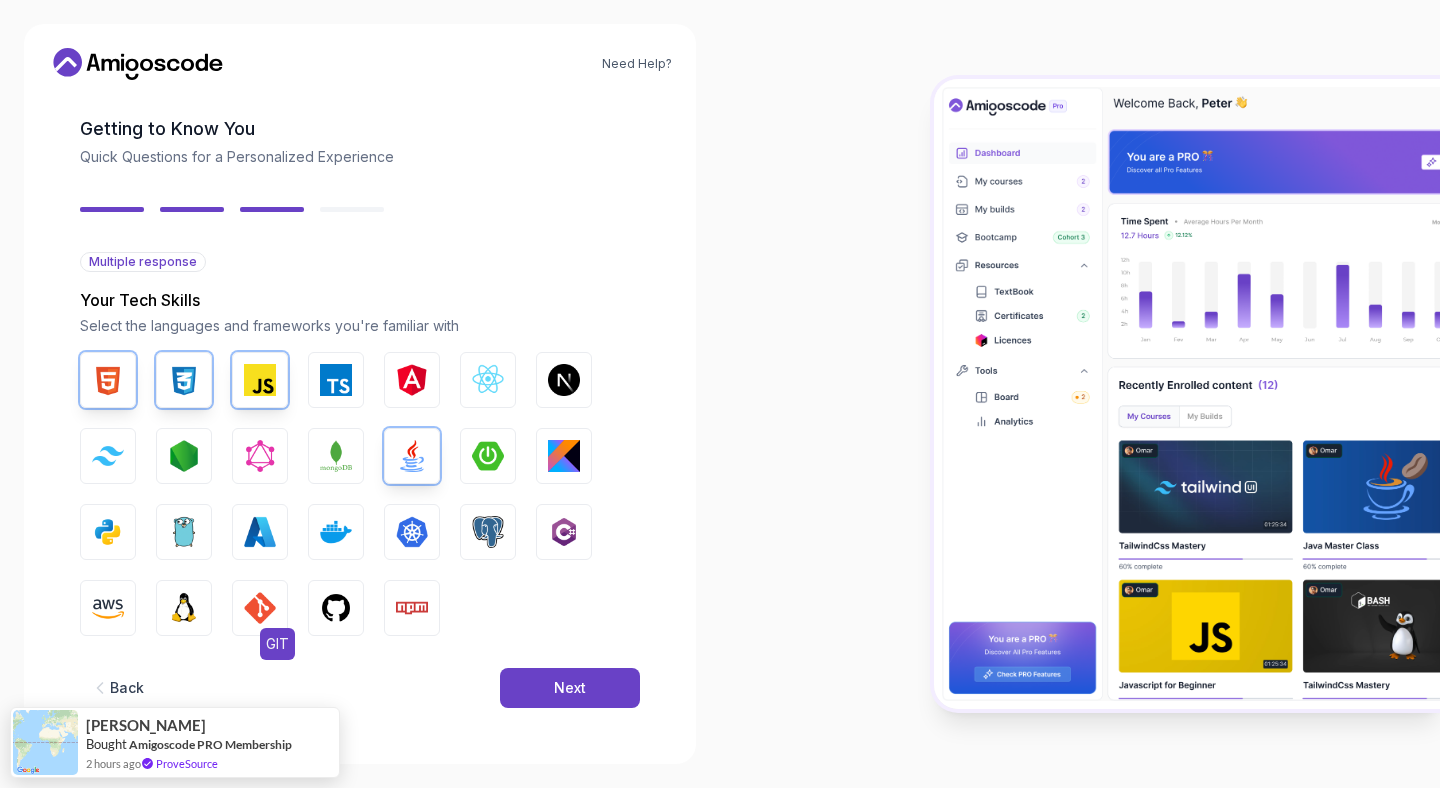 click at bounding box center (260, 608) 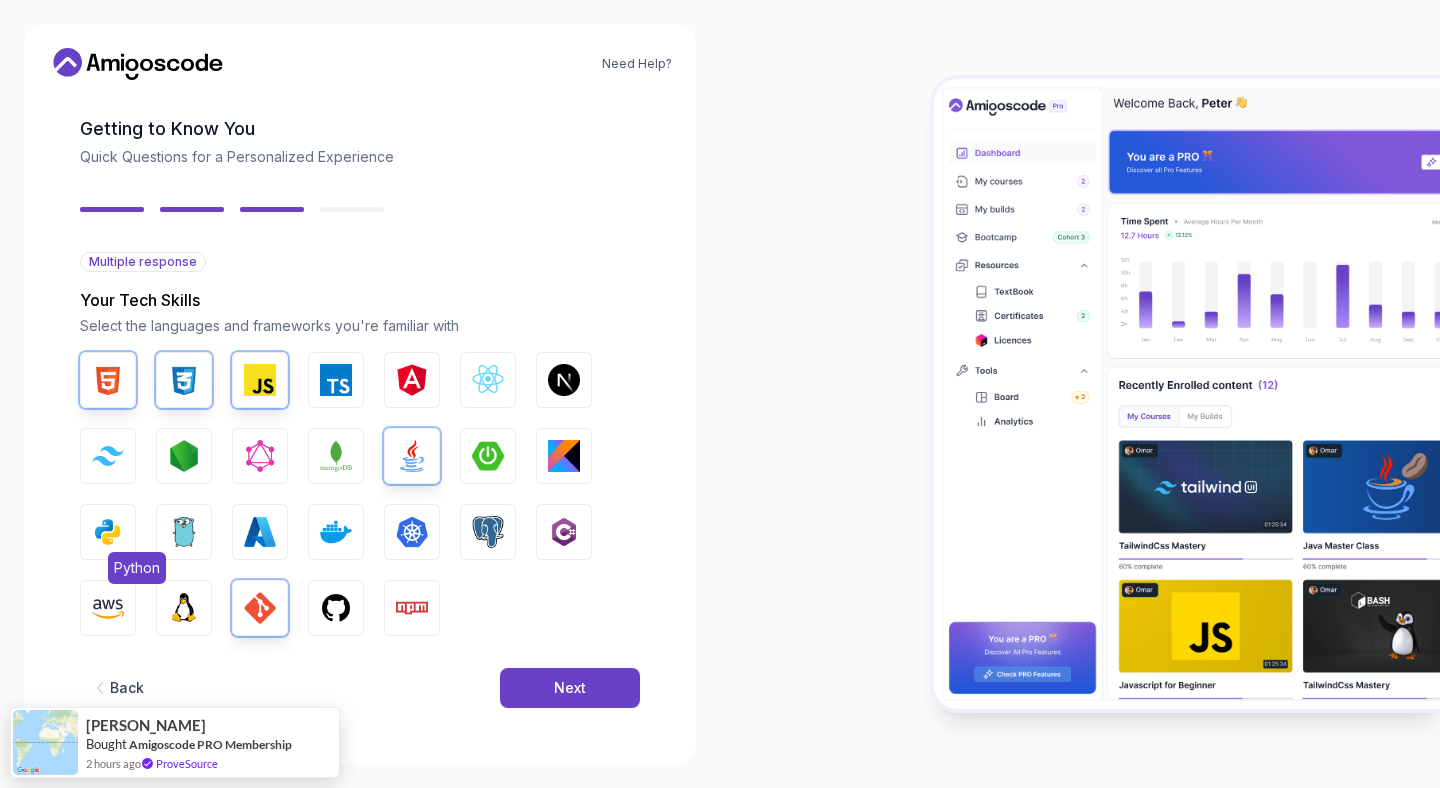 click at bounding box center [108, 532] 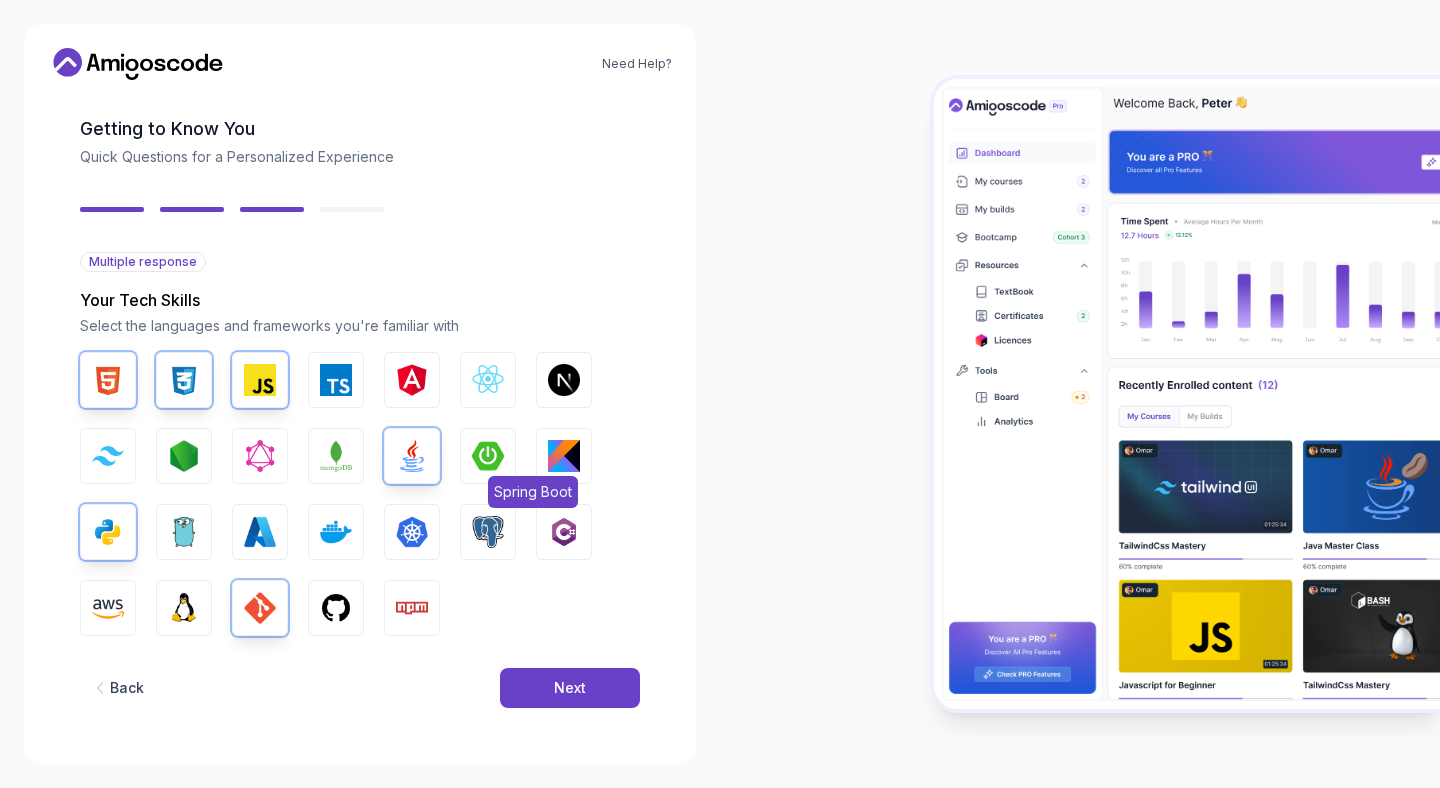click at bounding box center (488, 456) 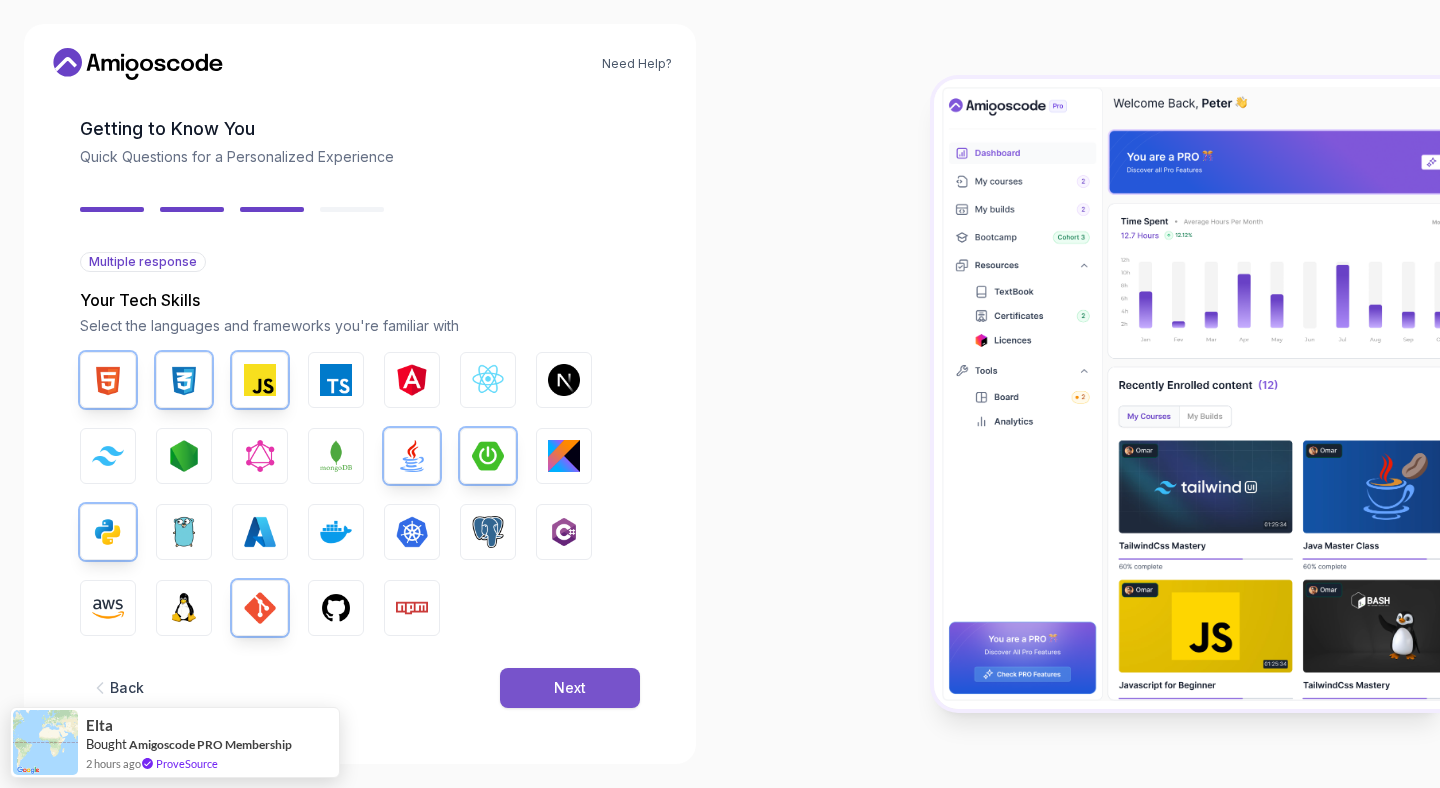 click on "Next" at bounding box center (570, 688) 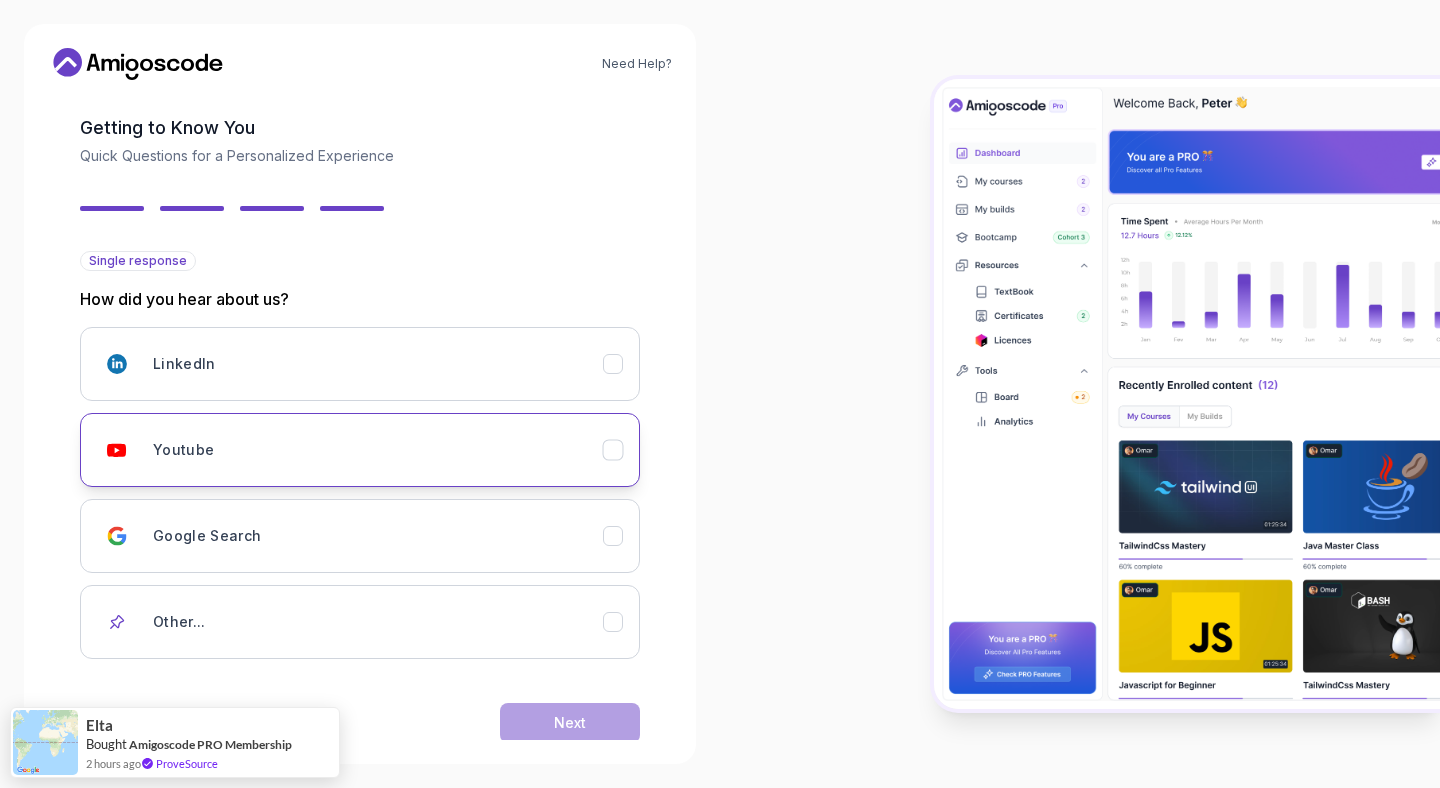 scroll, scrollTop: 122, scrollLeft: 0, axis: vertical 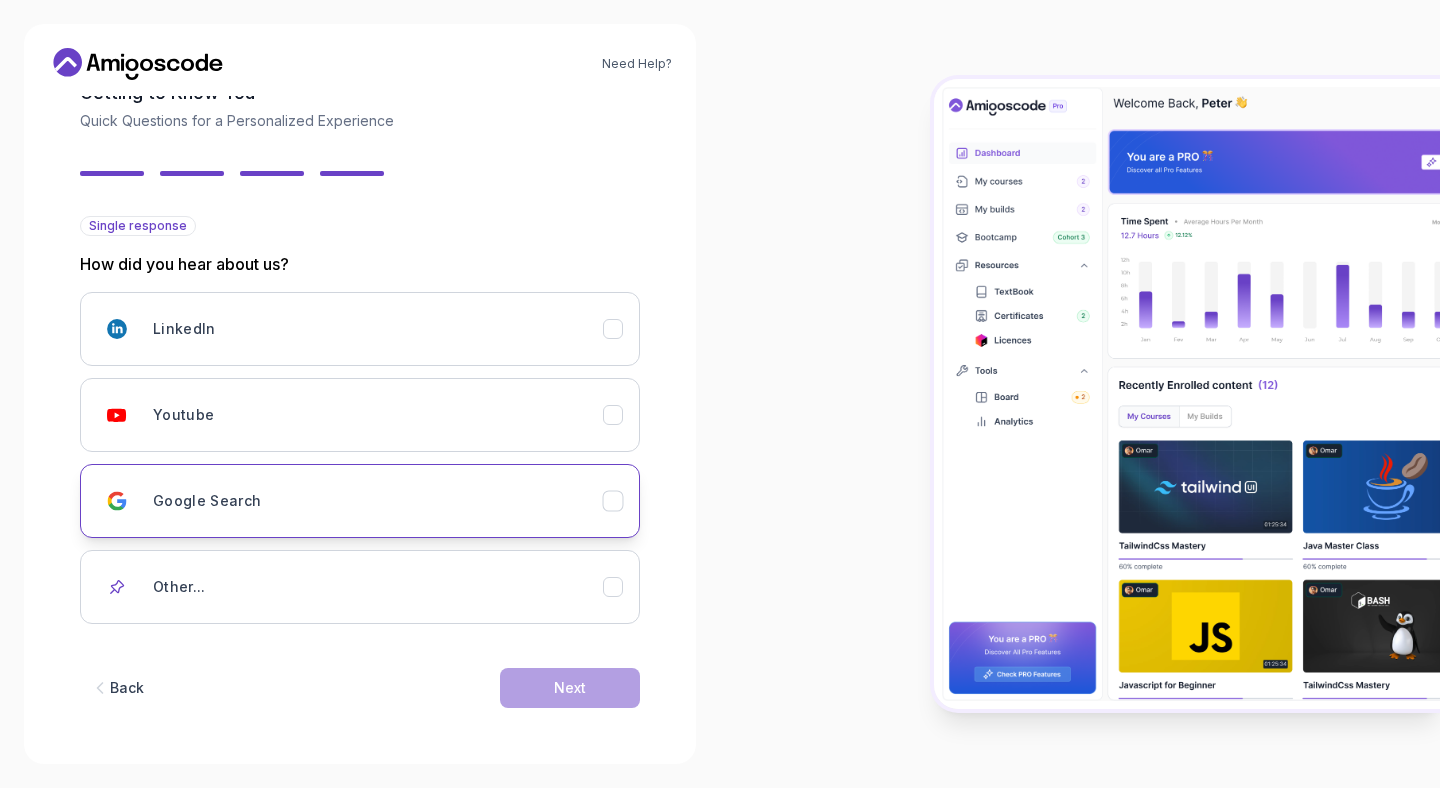 click 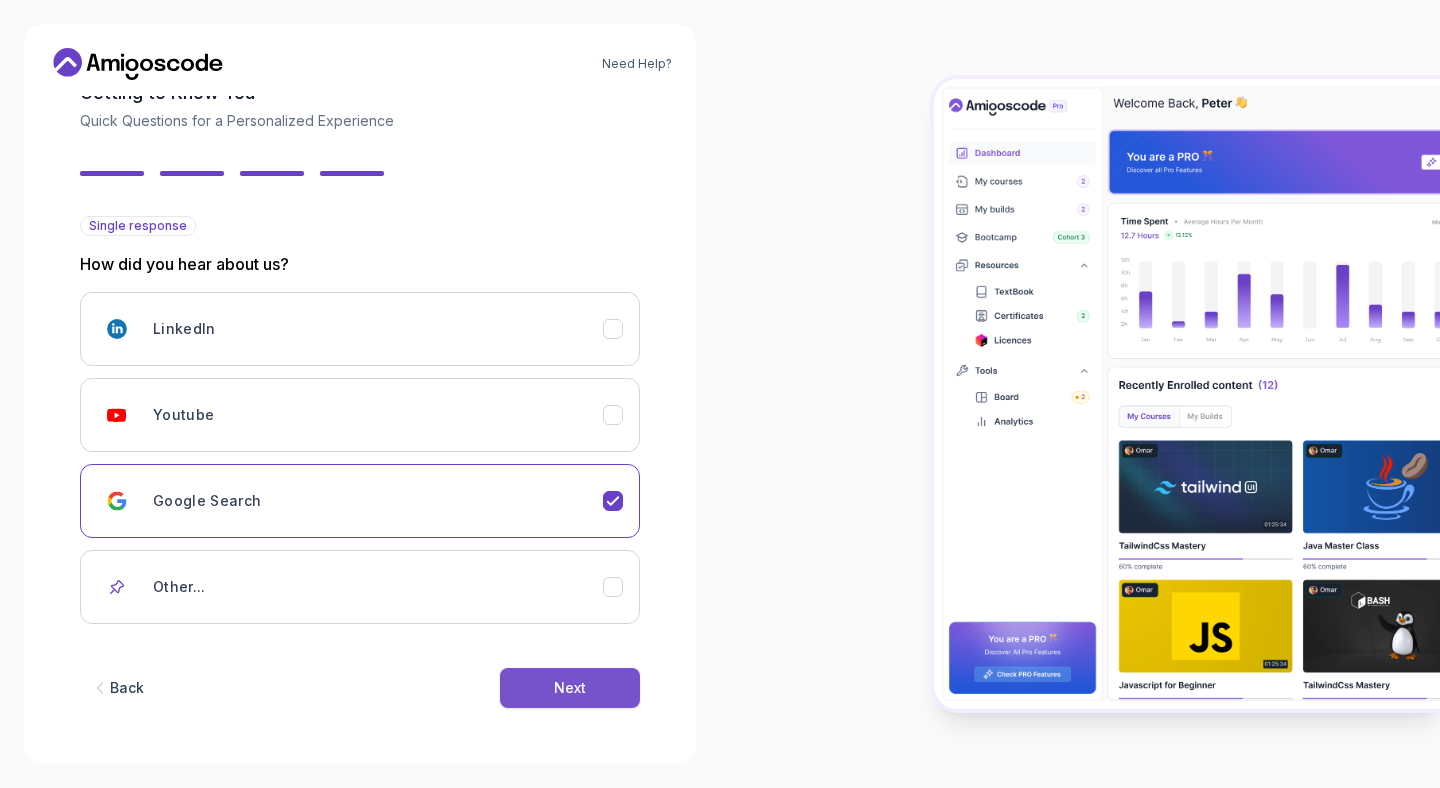 click on "Next" at bounding box center (570, 688) 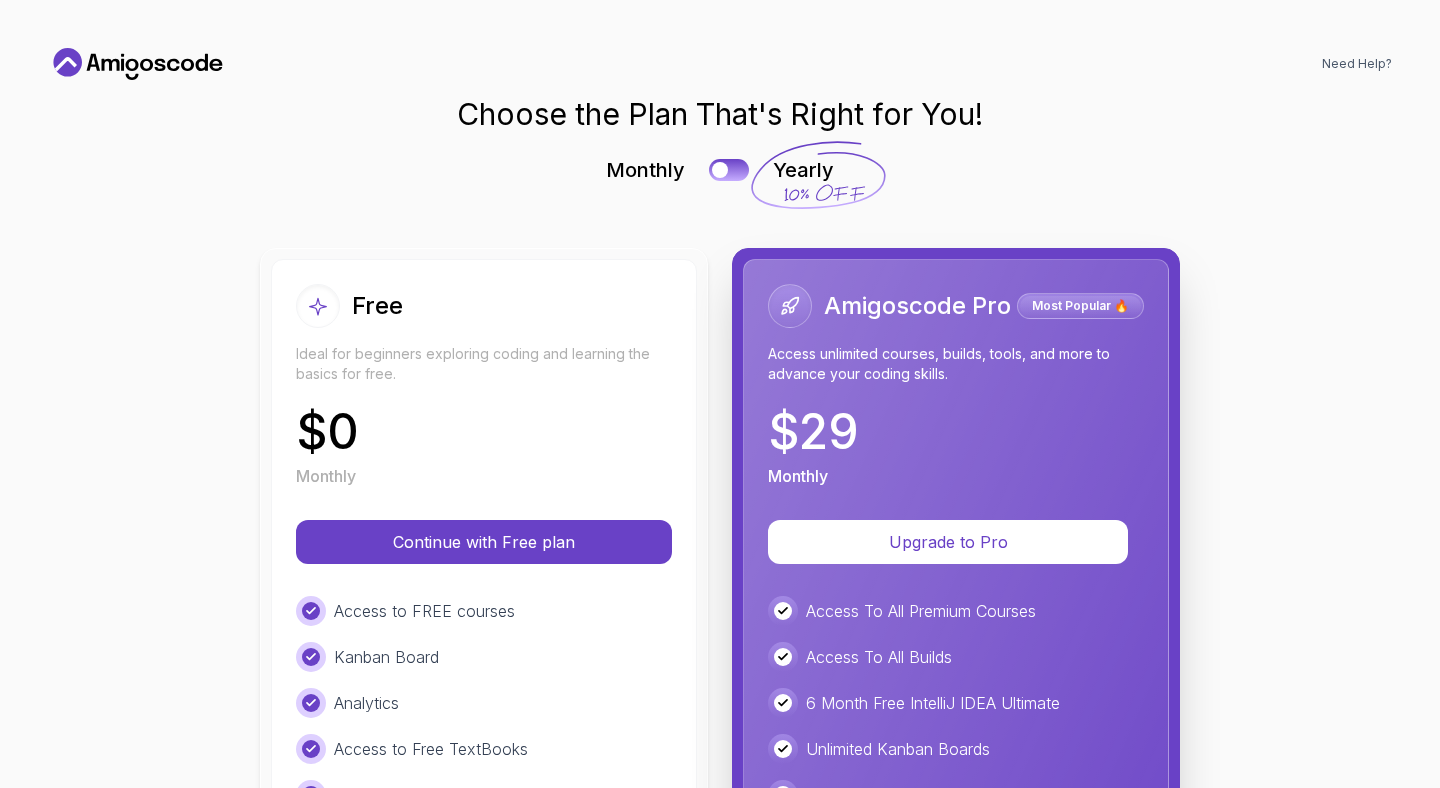 scroll, scrollTop: 0, scrollLeft: 0, axis: both 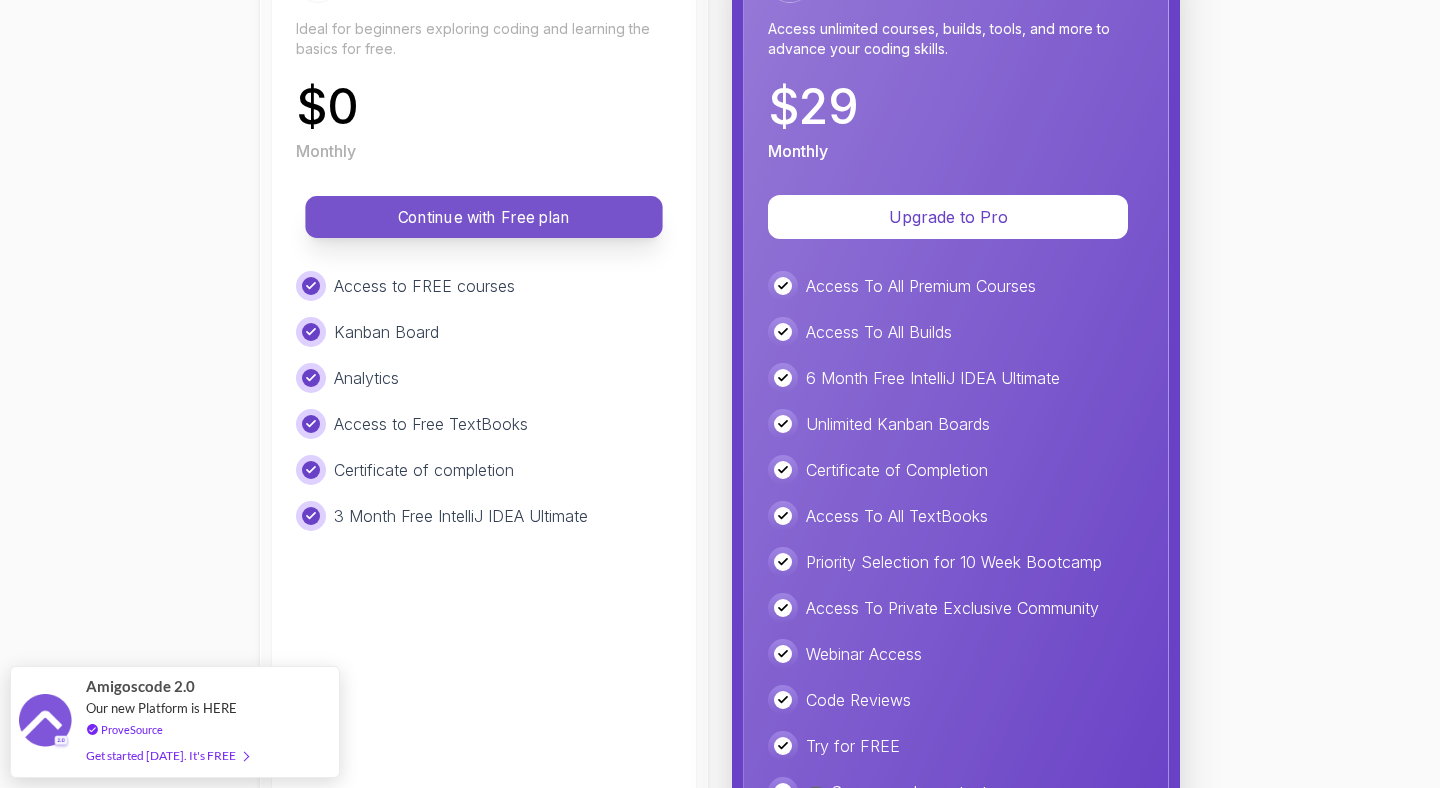 click on "Continue with Free plan" at bounding box center [484, 217] 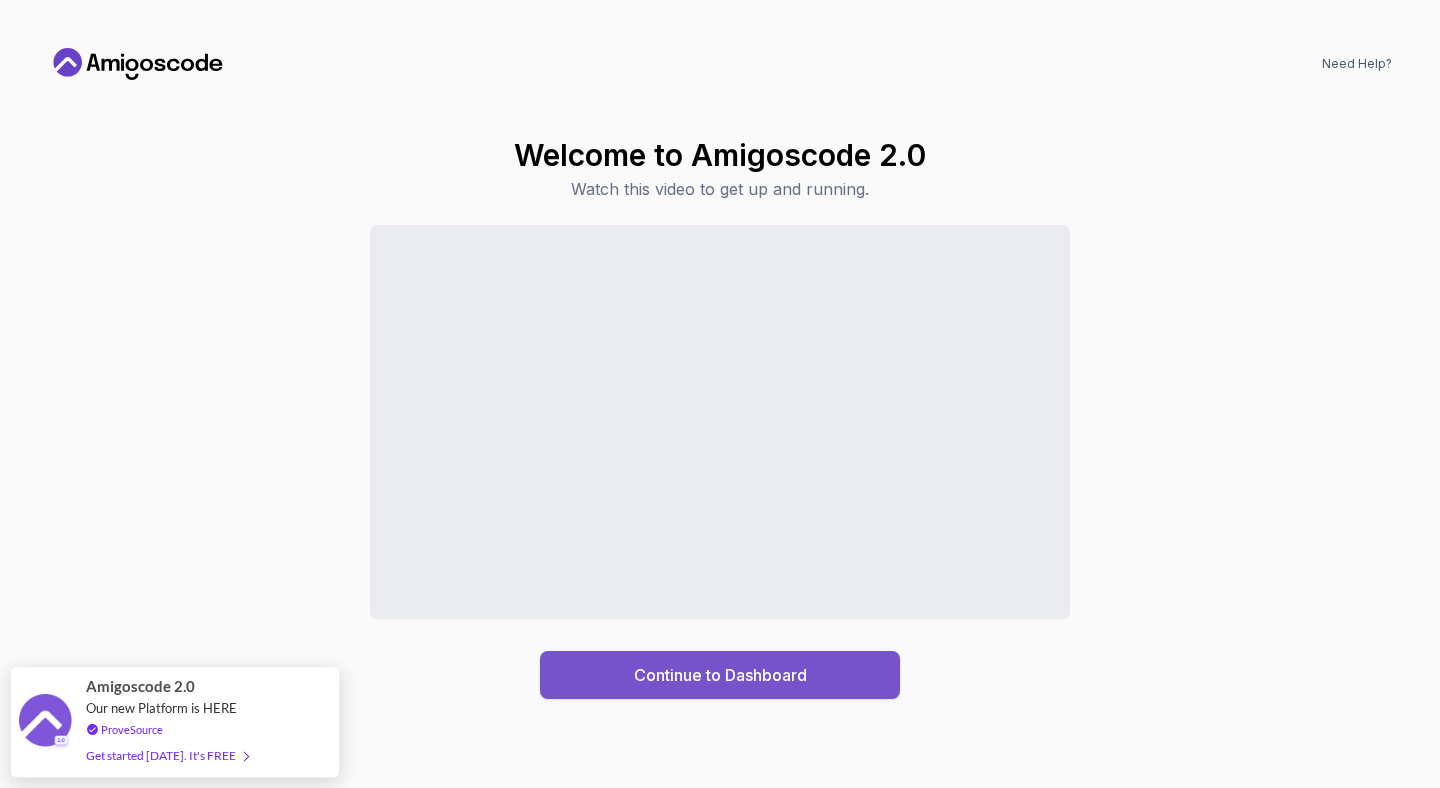 click on "Continue to Dashboard" at bounding box center (720, 675) 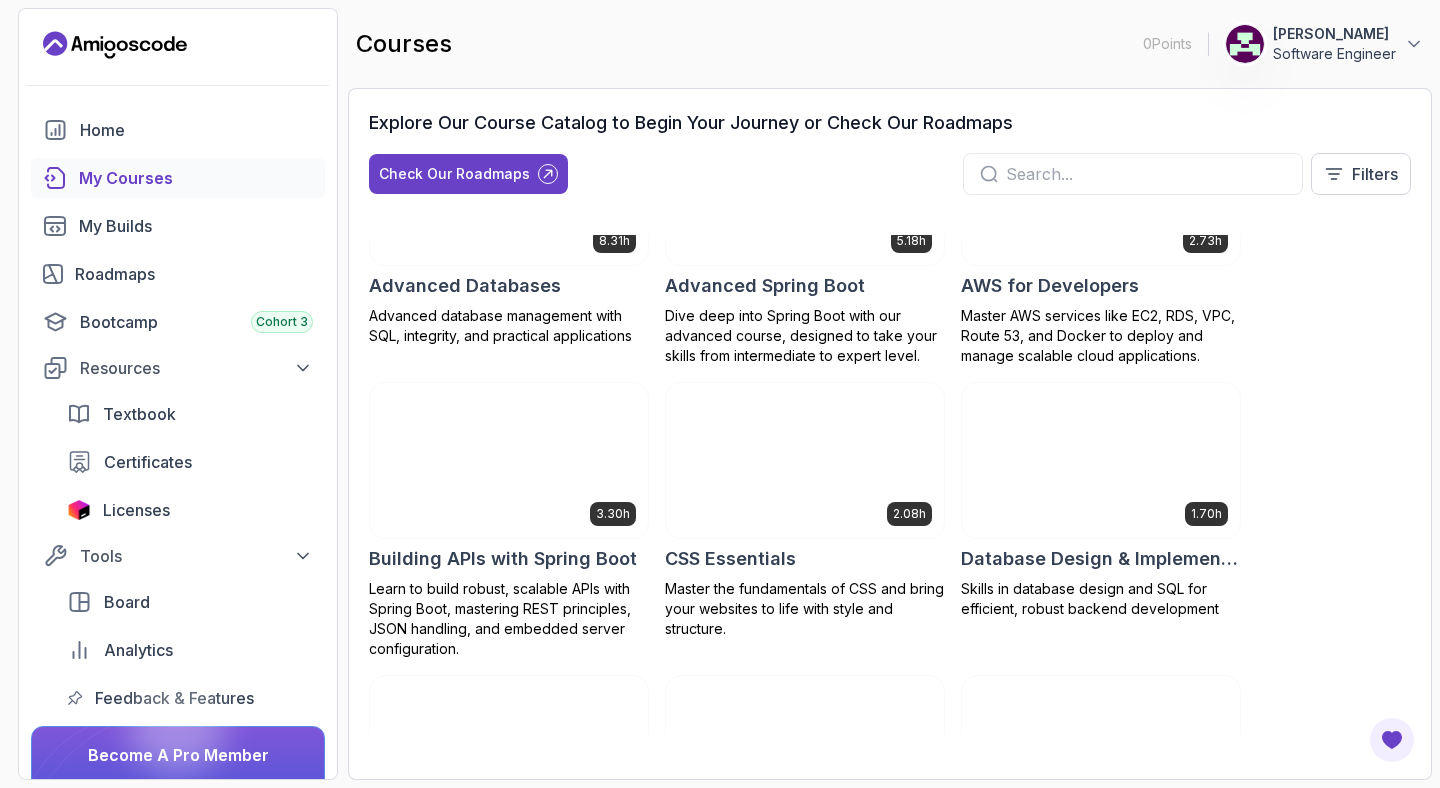scroll, scrollTop: 122, scrollLeft: 0, axis: vertical 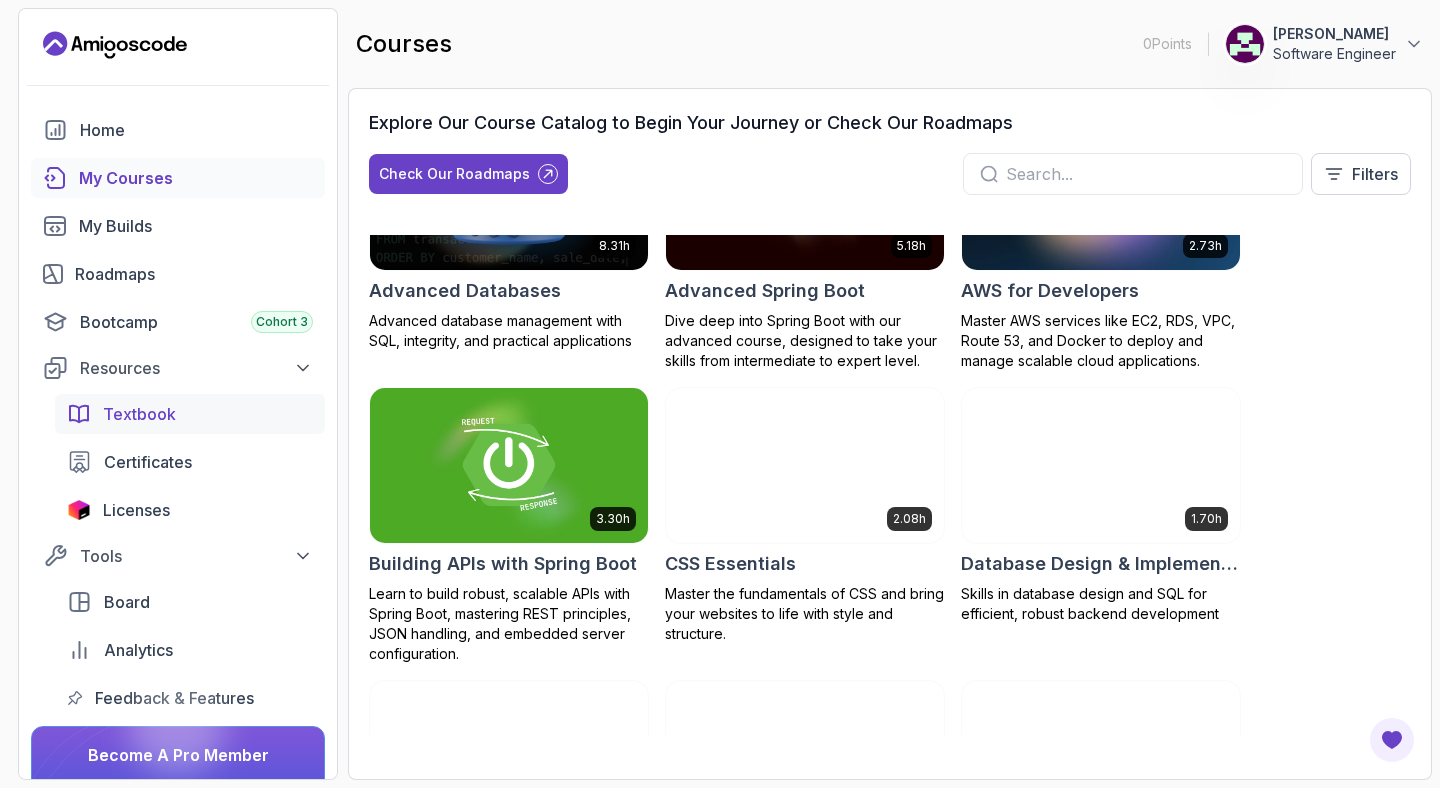 click on "Textbook" at bounding box center (139, 414) 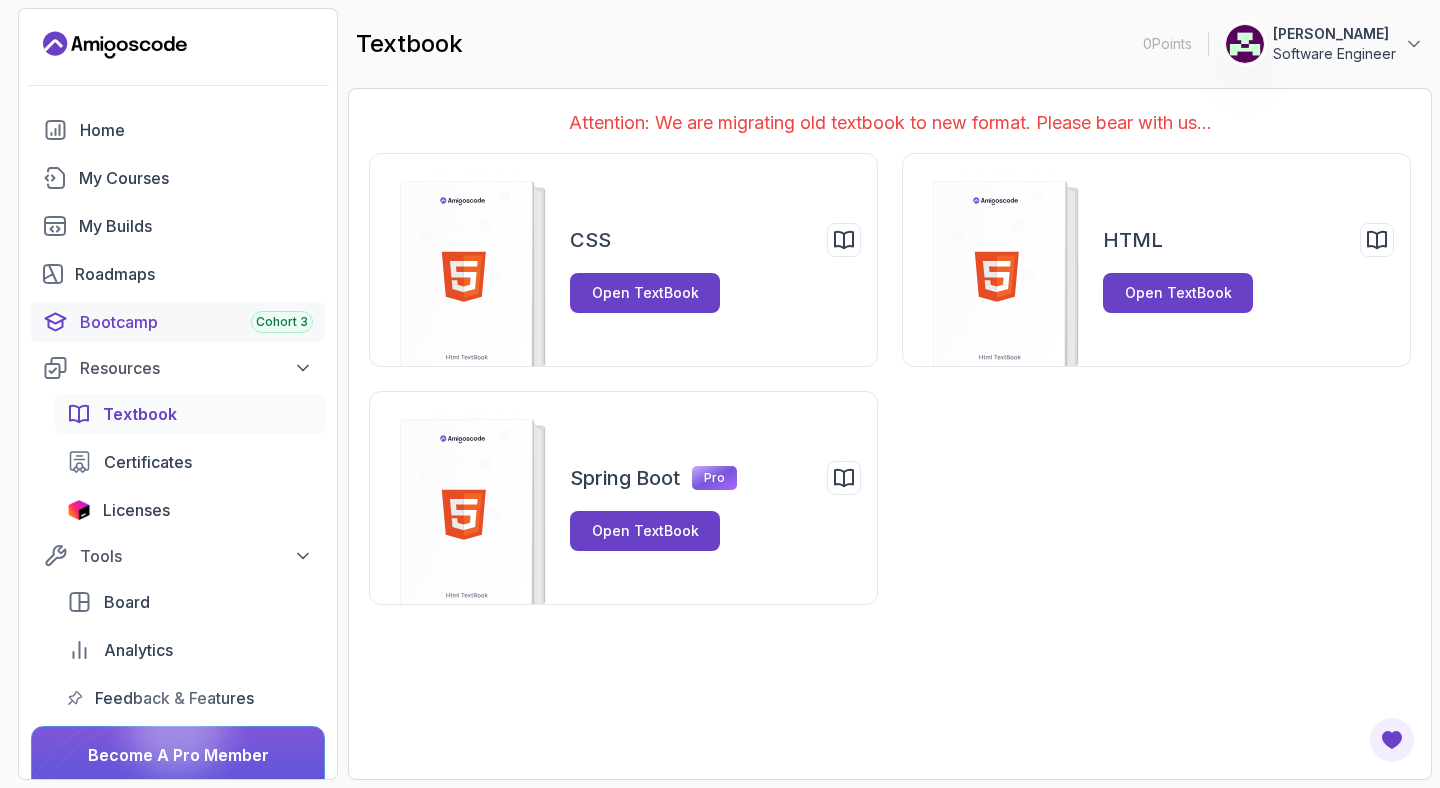 click on "Bootcamp Cohort 3" at bounding box center (196, 322) 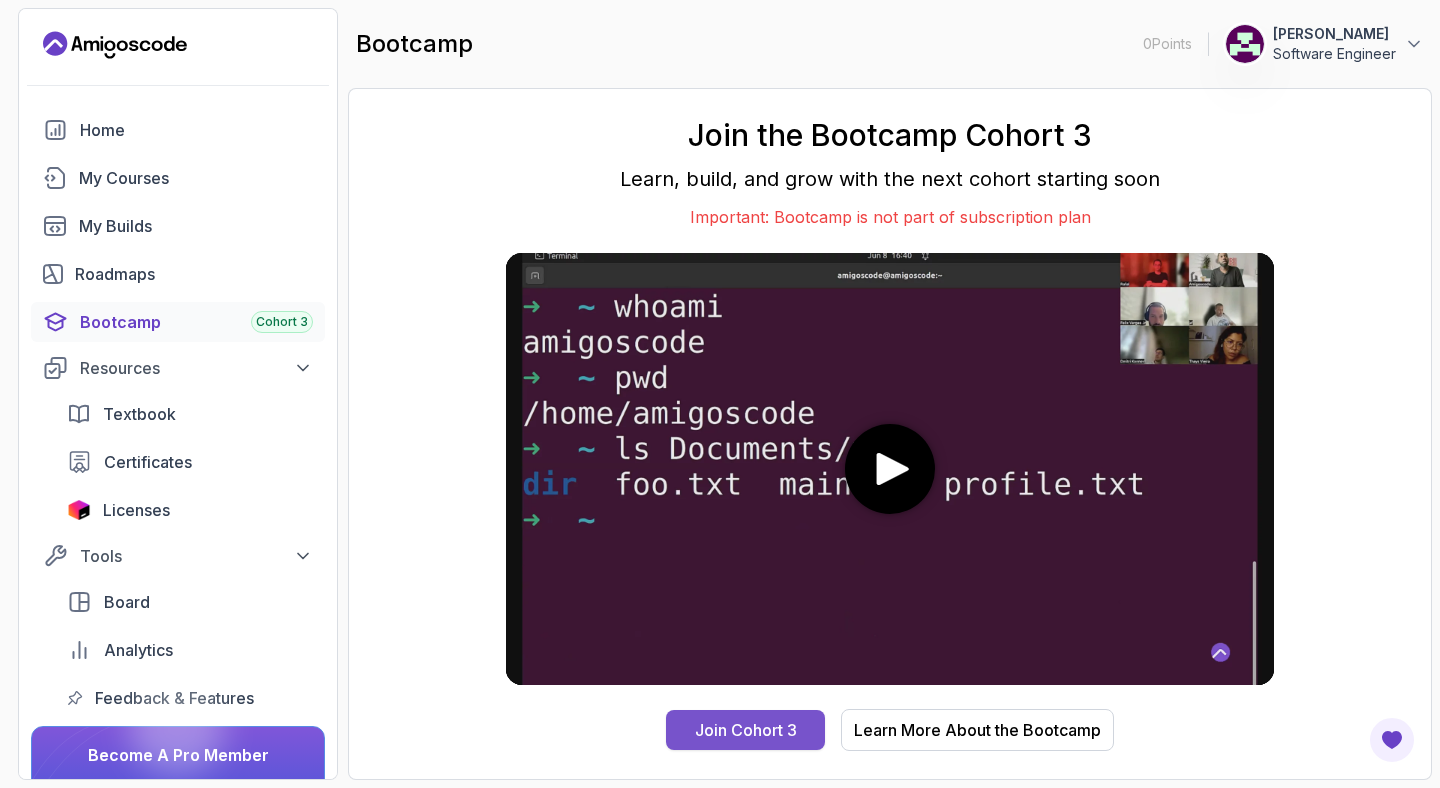 click on "Join Cohort 3" at bounding box center (746, 730) 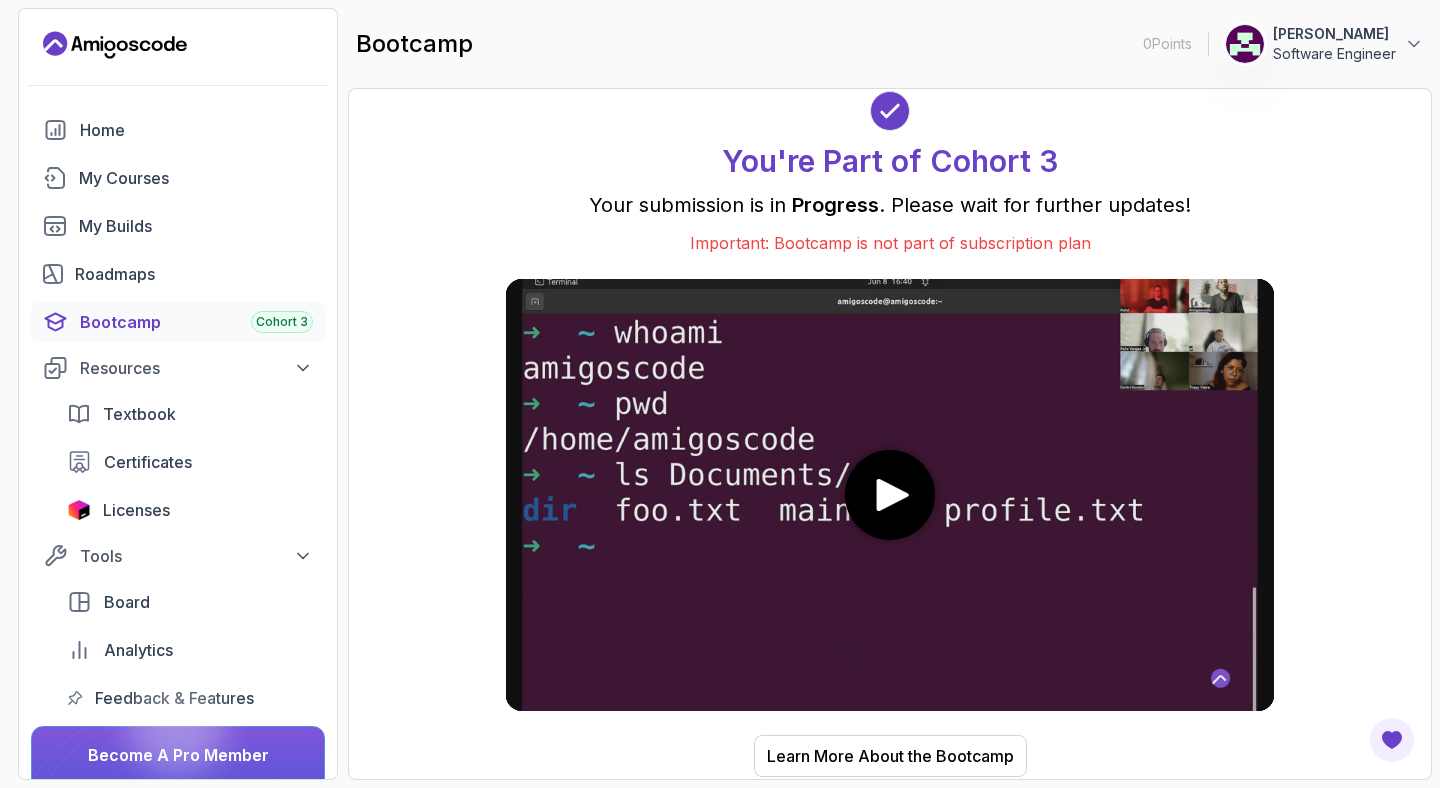 click 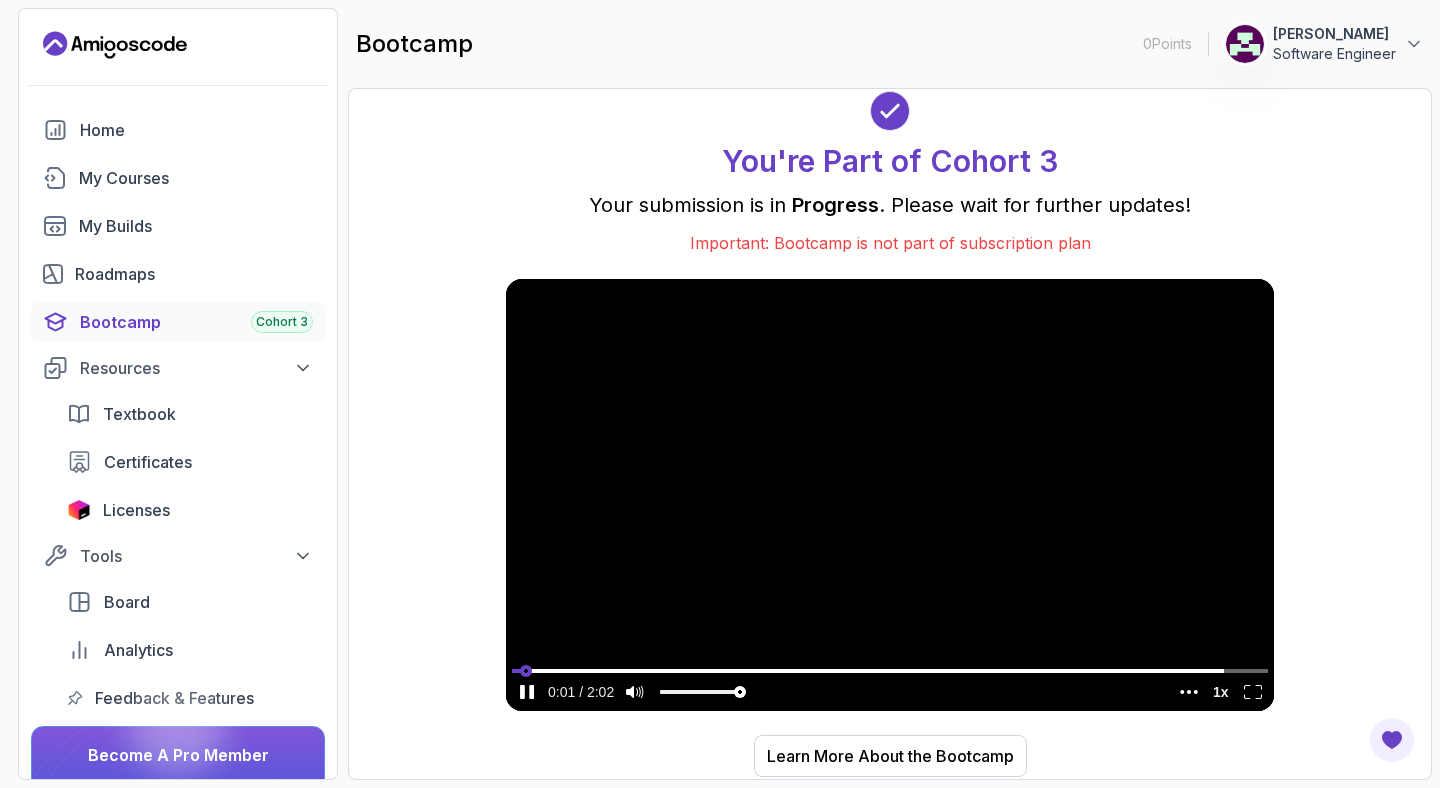 click at bounding box center (890, 670) 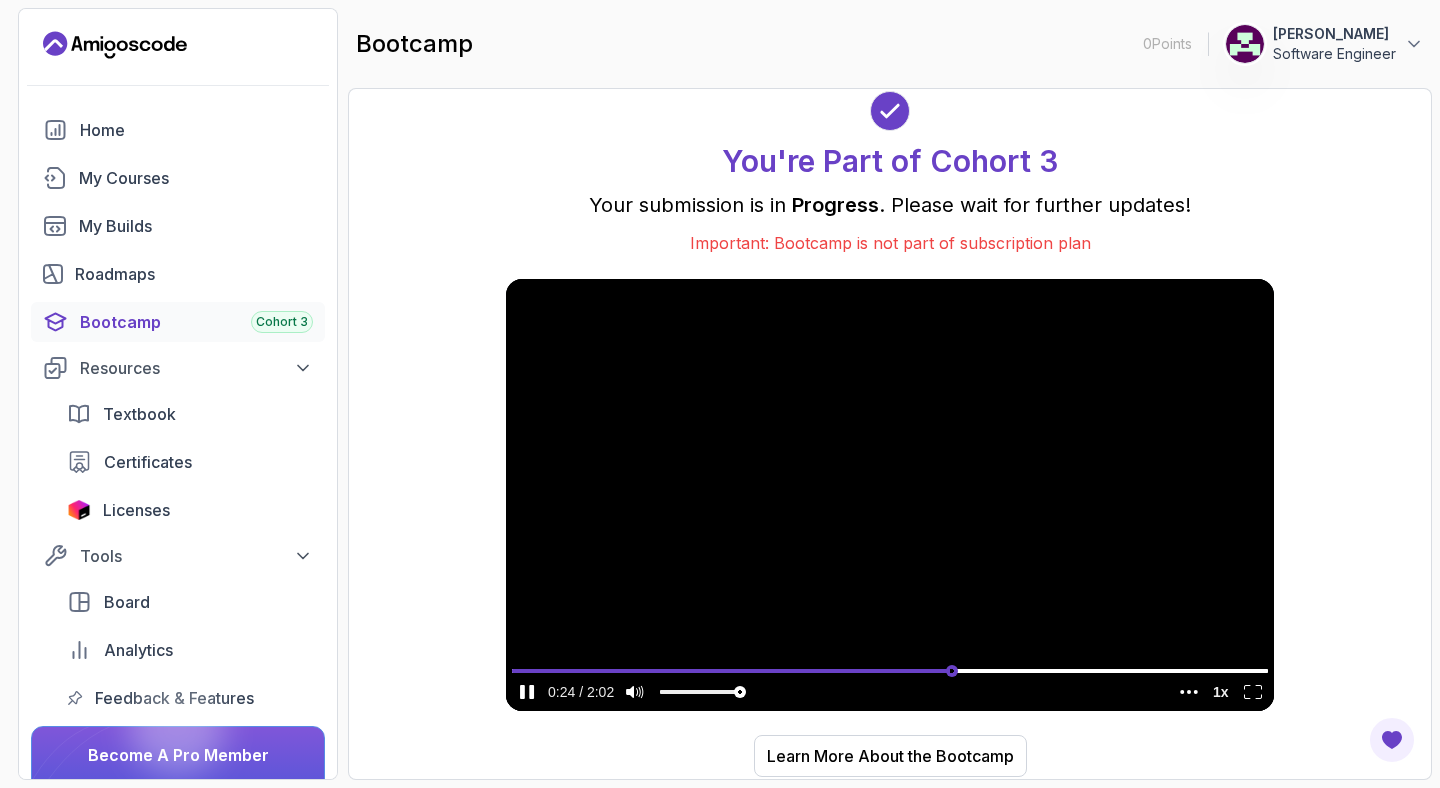 type on "0.582021431406271" 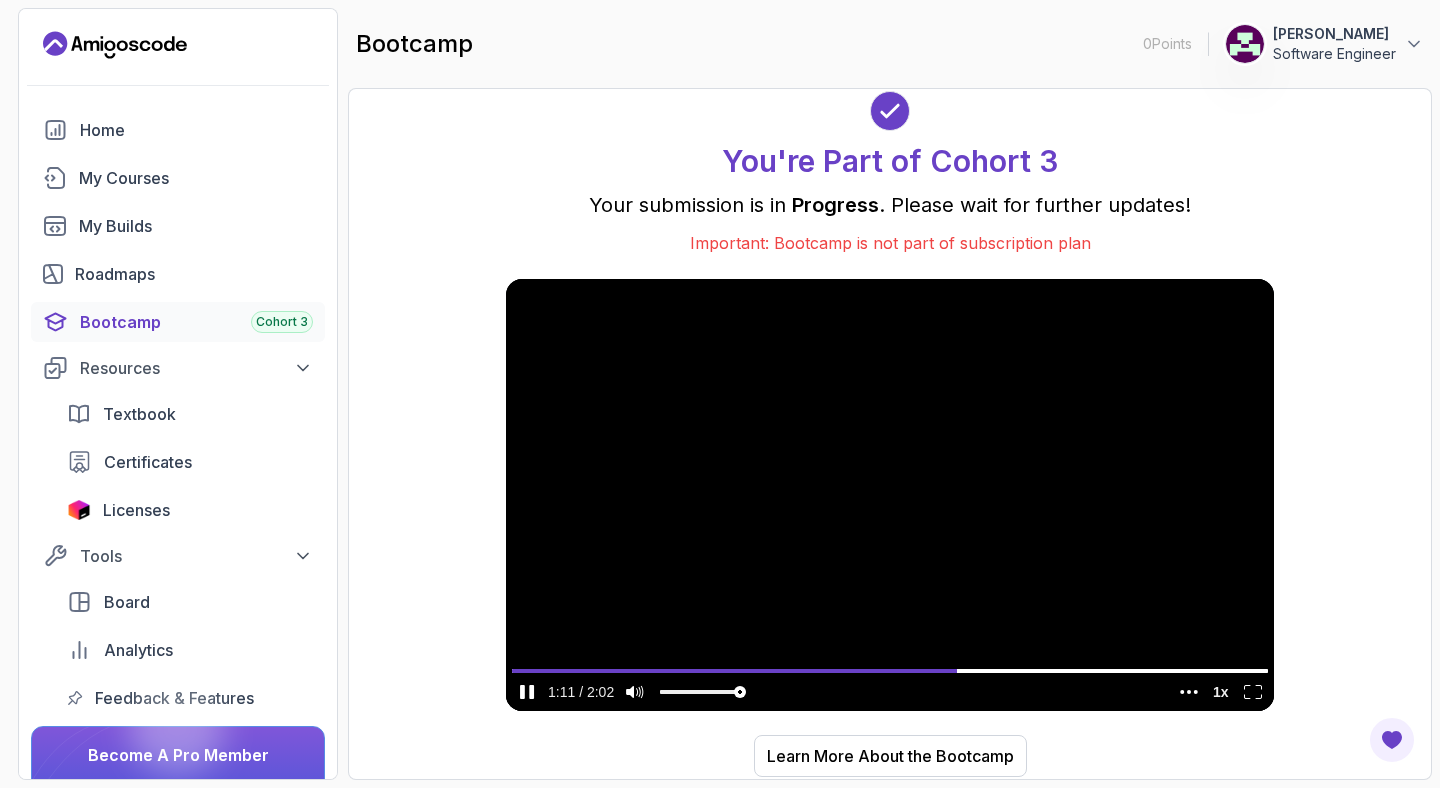 click at bounding box center (890, 495) 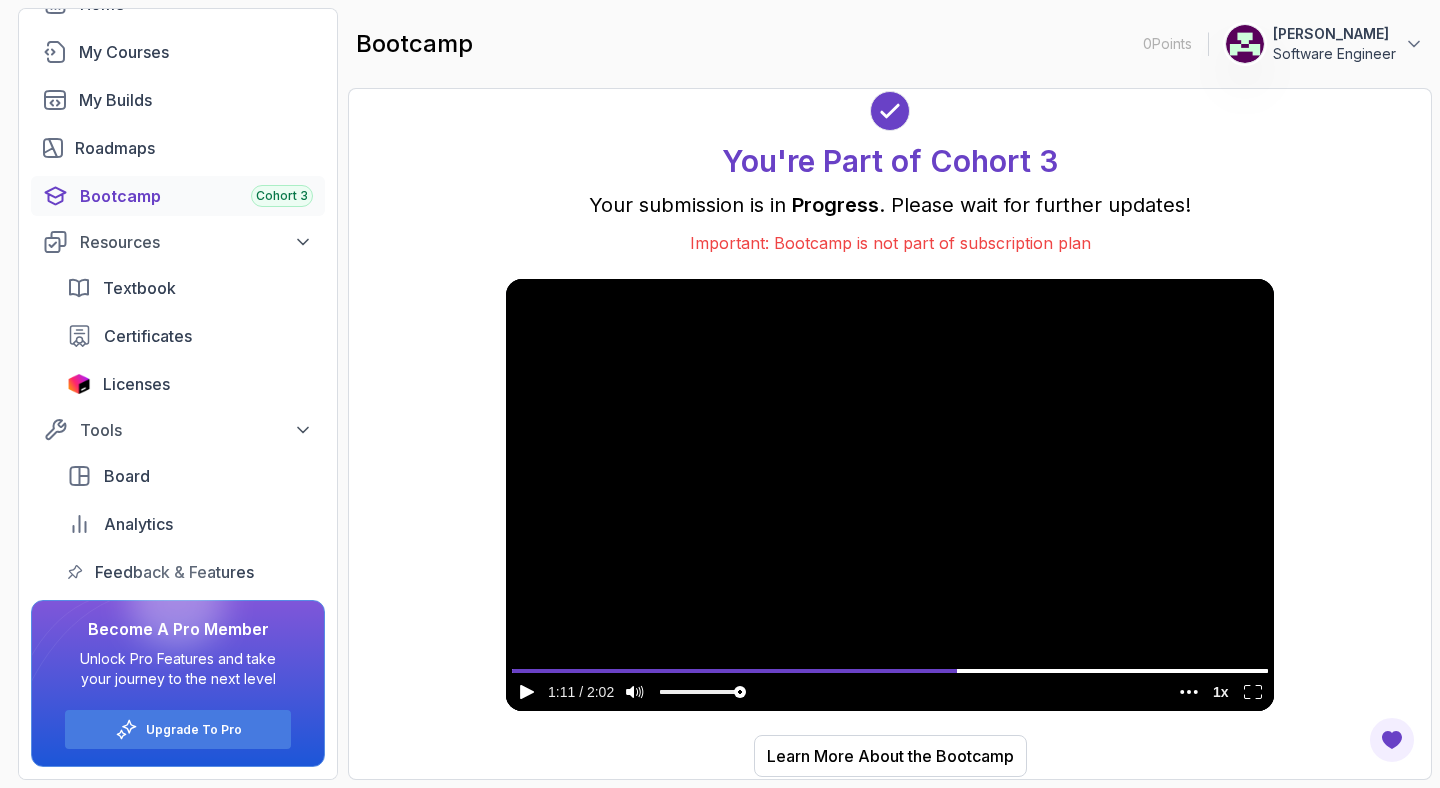 scroll, scrollTop: 127, scrollLeft: 0, axis: vertical 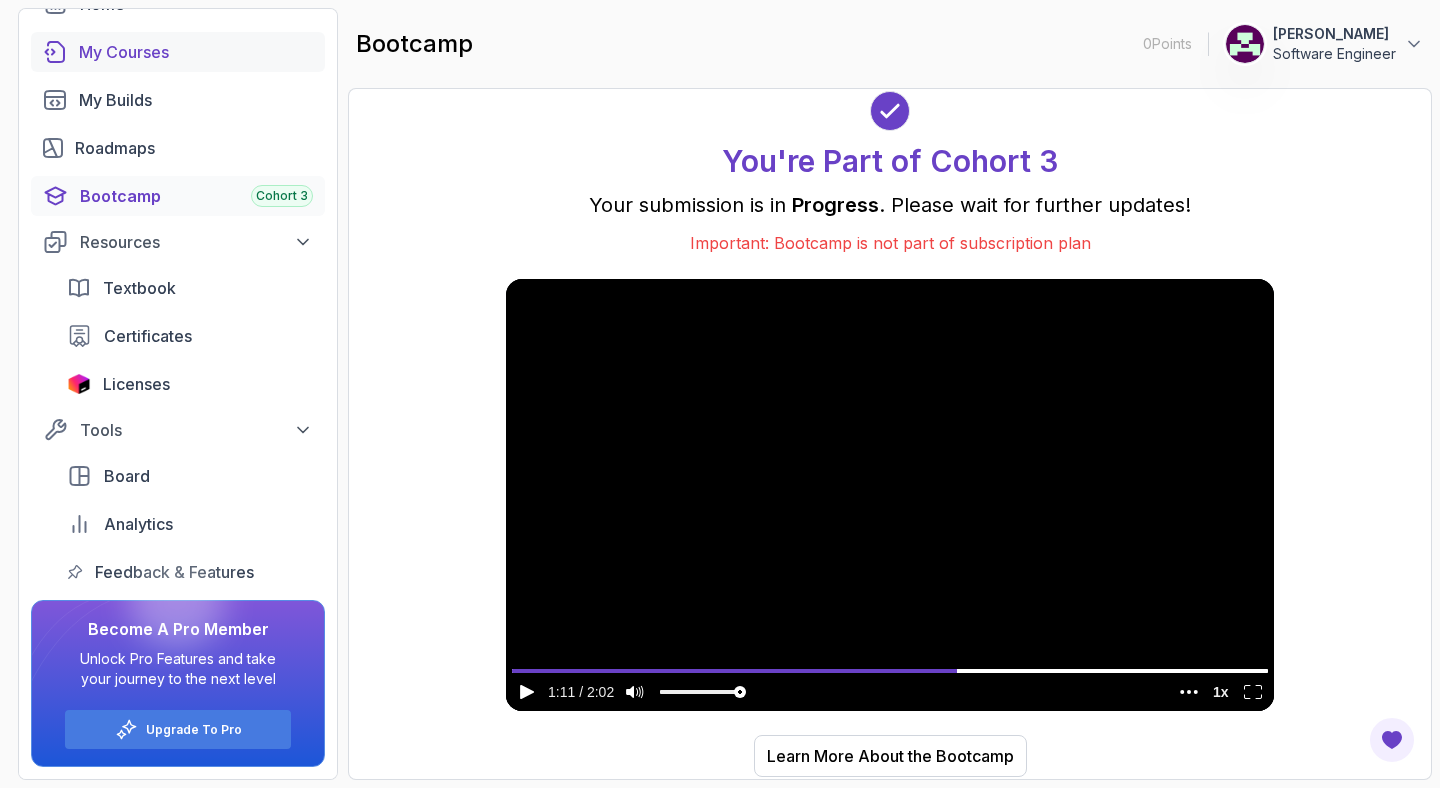 click on "My Courses" at bounding box center (178, 52) 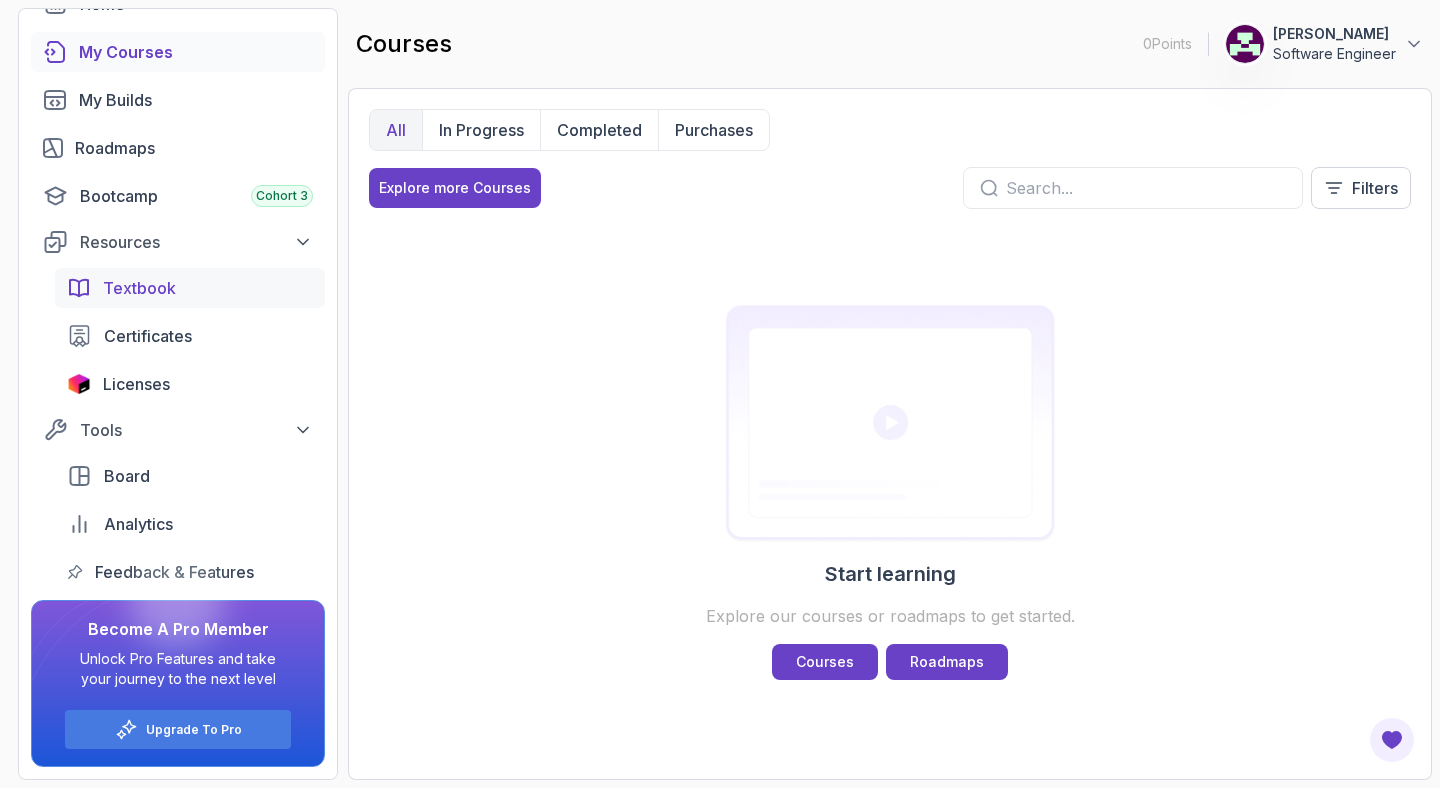 scroll, scrollTop: 0, scrollLeft: 0, axis: both 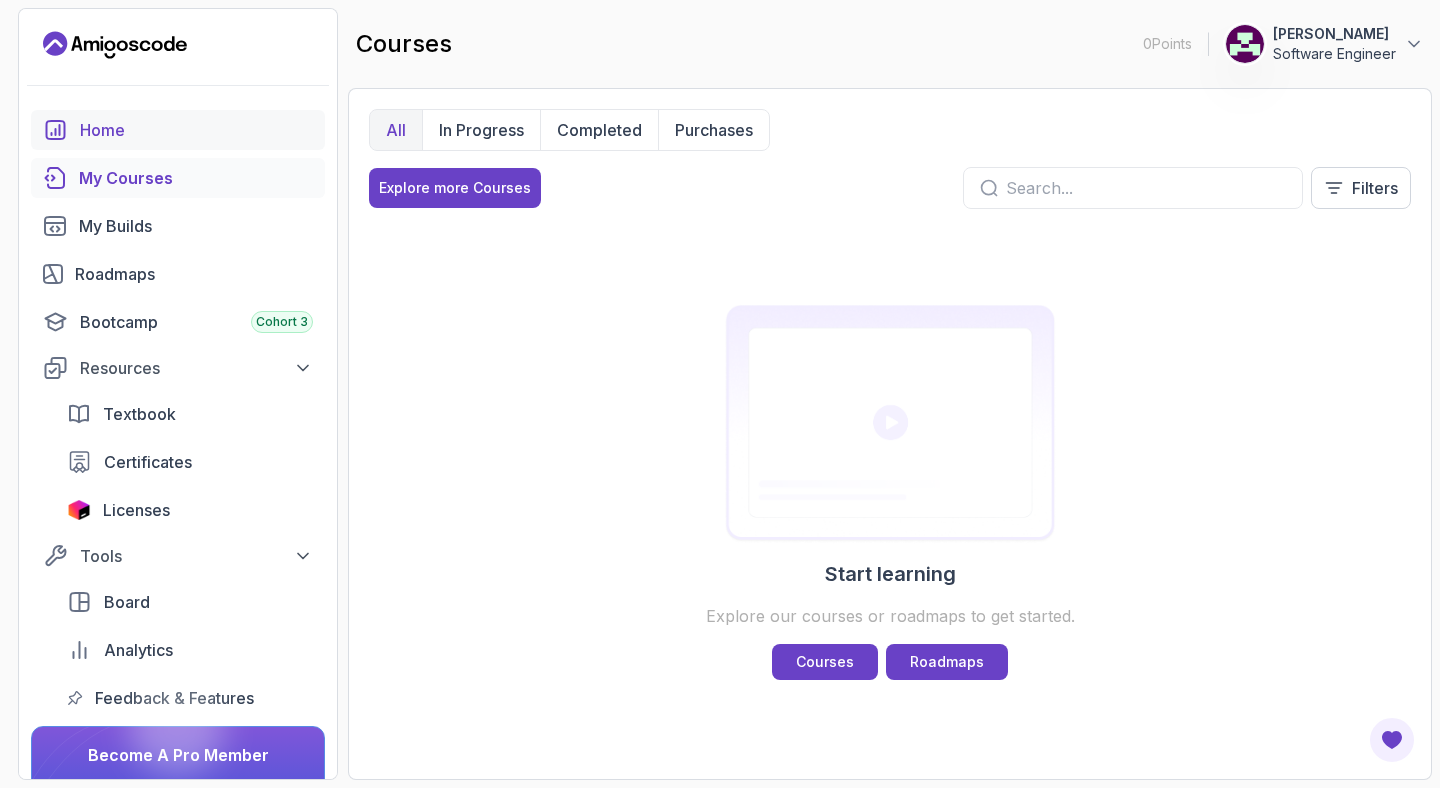 click on "Home" at bounding box center [196, 130] 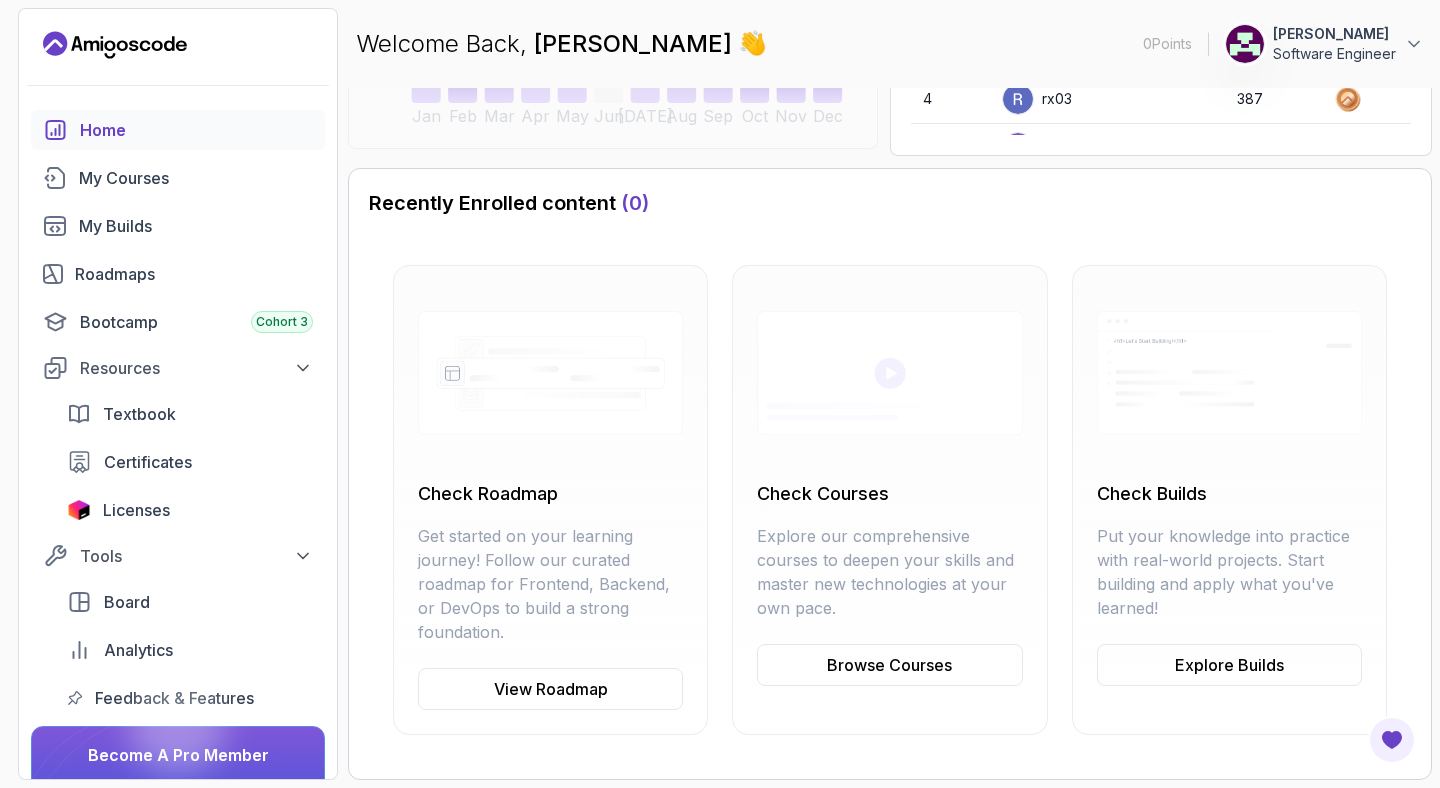 scroll, scrollTop: 413, scrollLeft: 0, axis: vertical 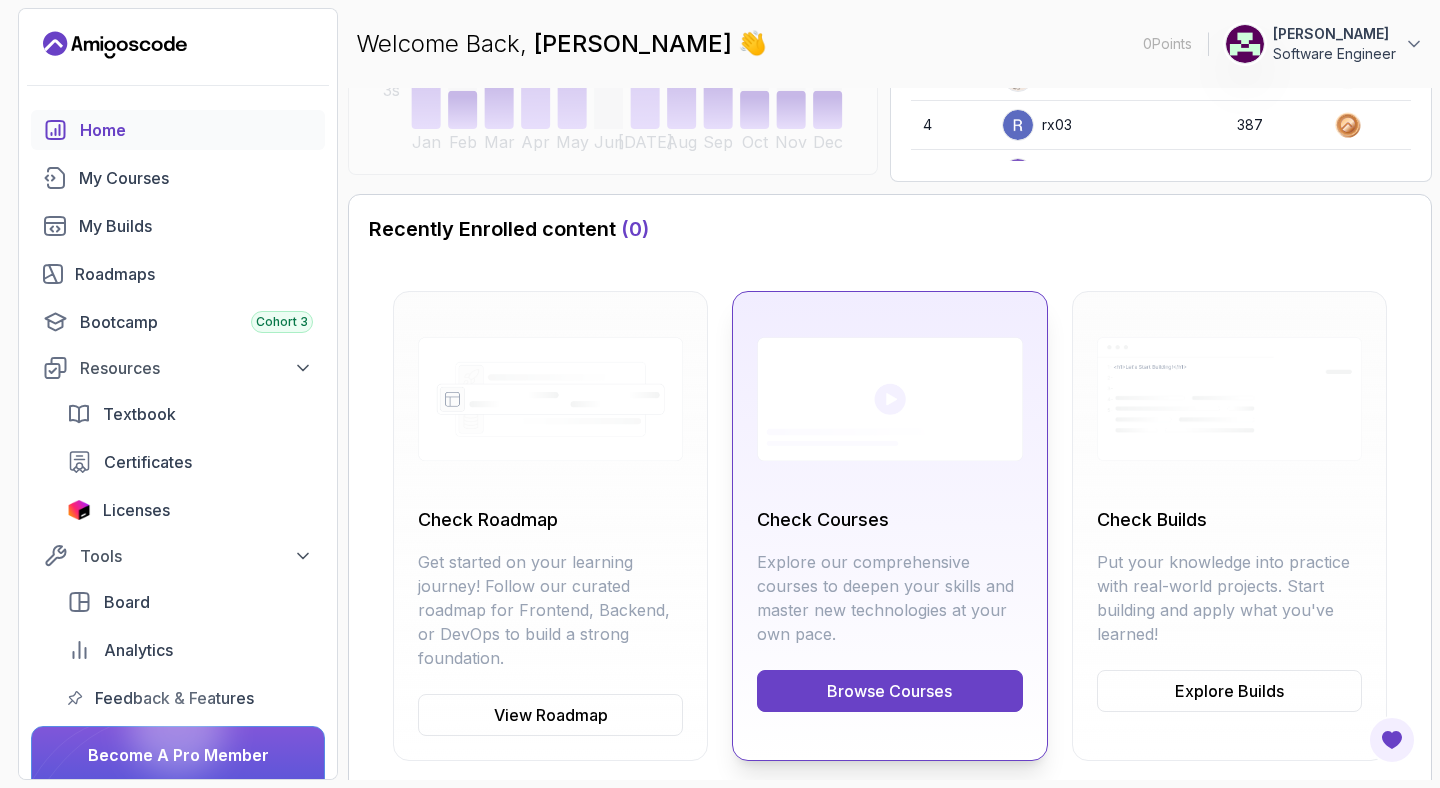 click on "Browse Courses" at bounding box center (889, 691) 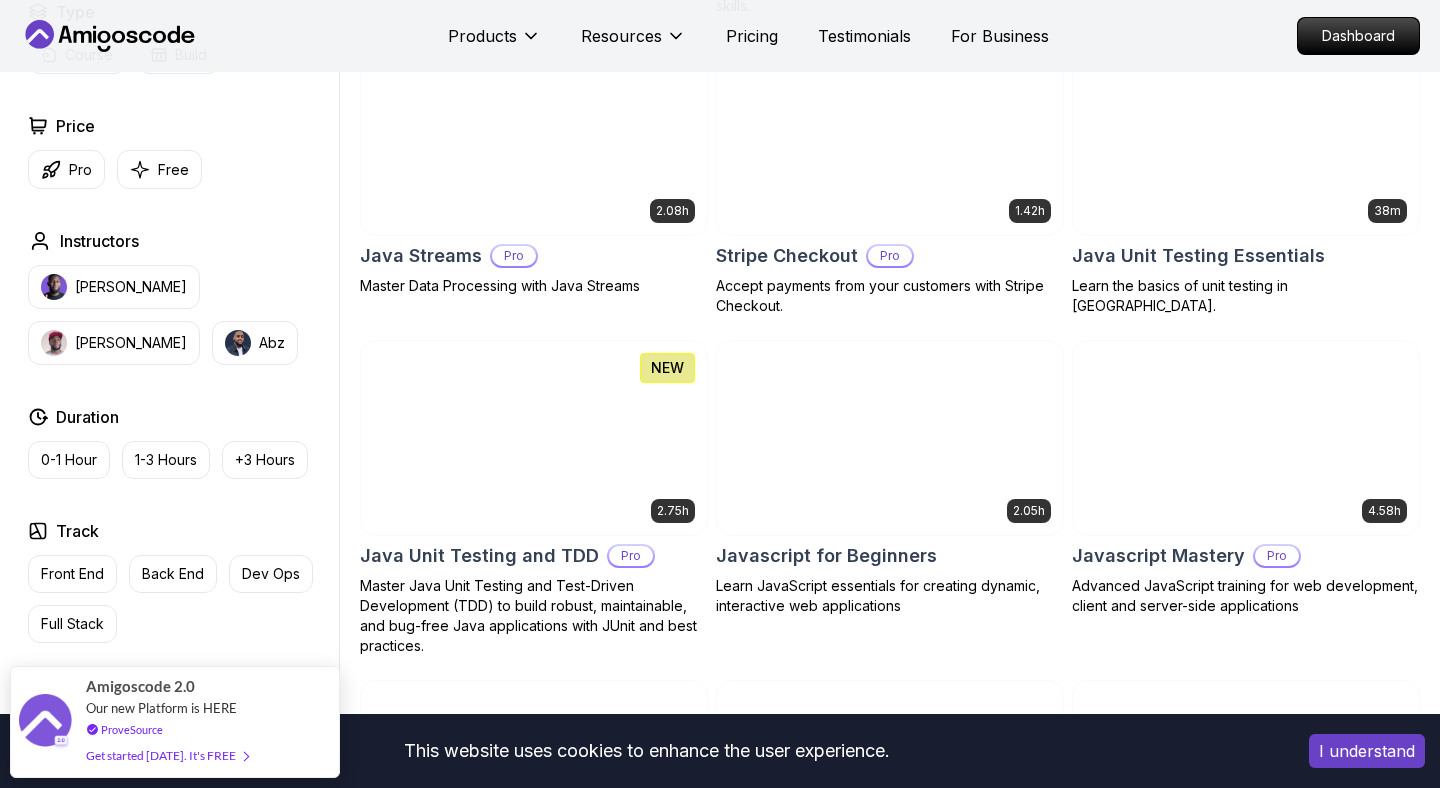 scroll, scrollTop: 3088, scrollLeft: 0, axis: vertical 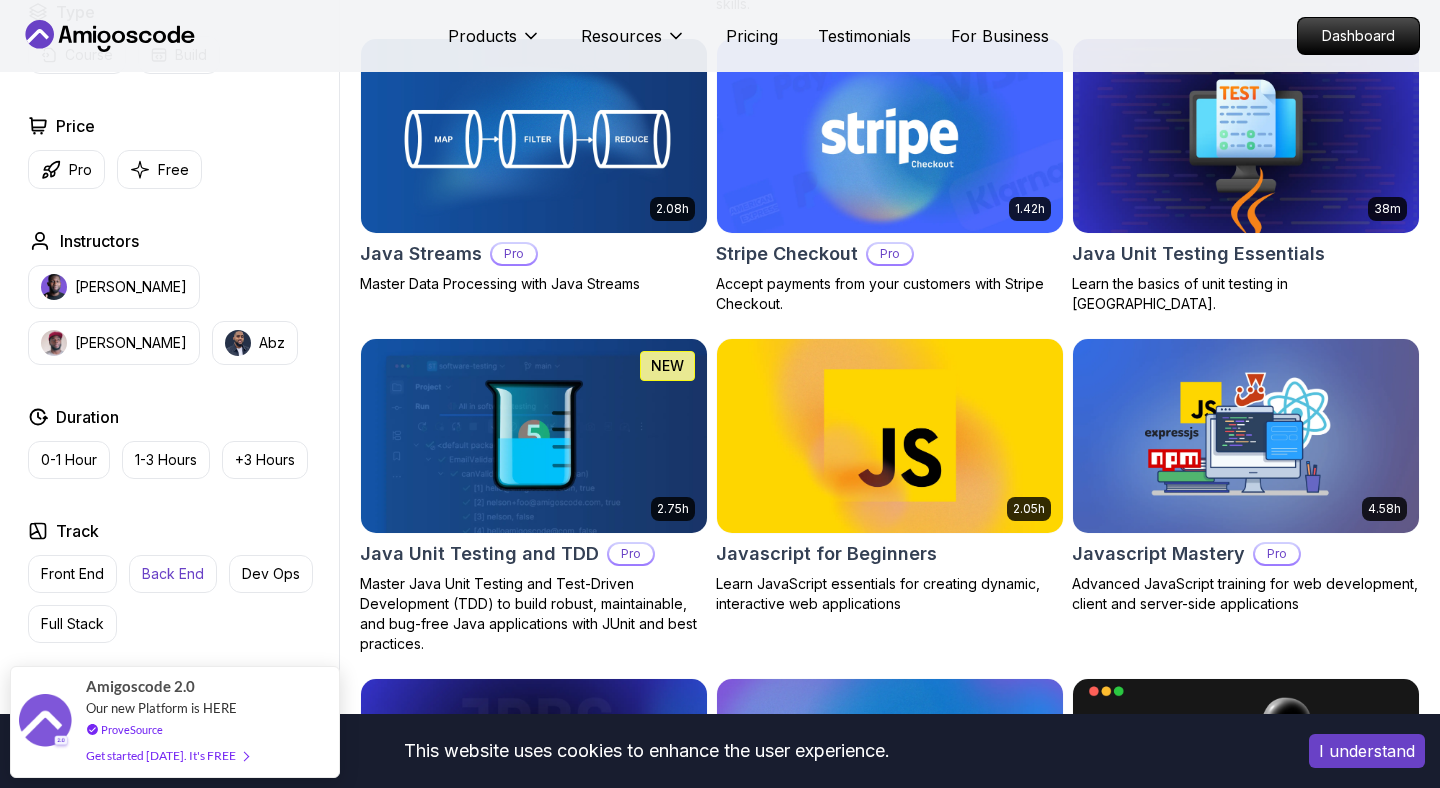 click on "Back End" at bounding box center (173, 574) 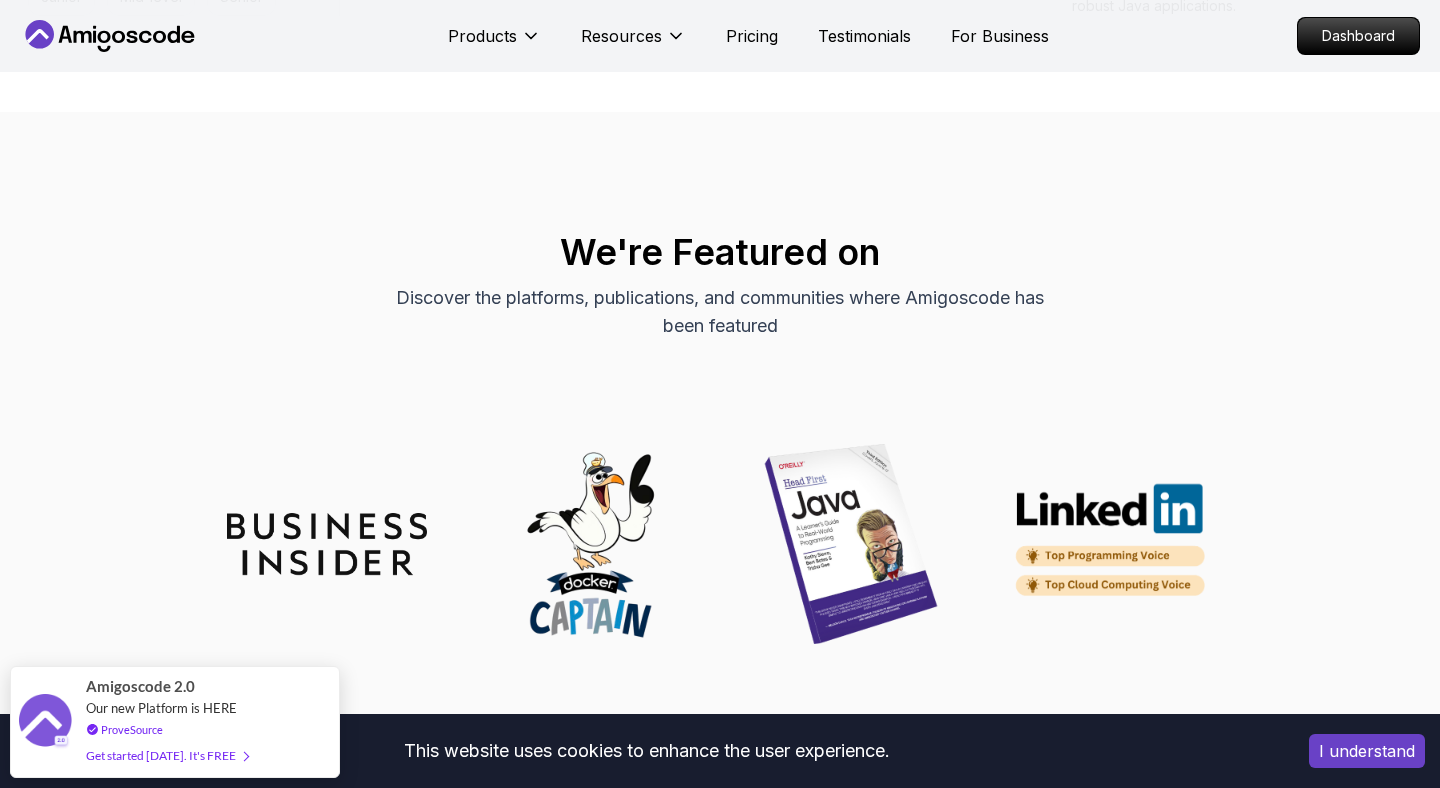 scroll, scrollTop: 2913, scrollLeft: 0, axis: vertical 